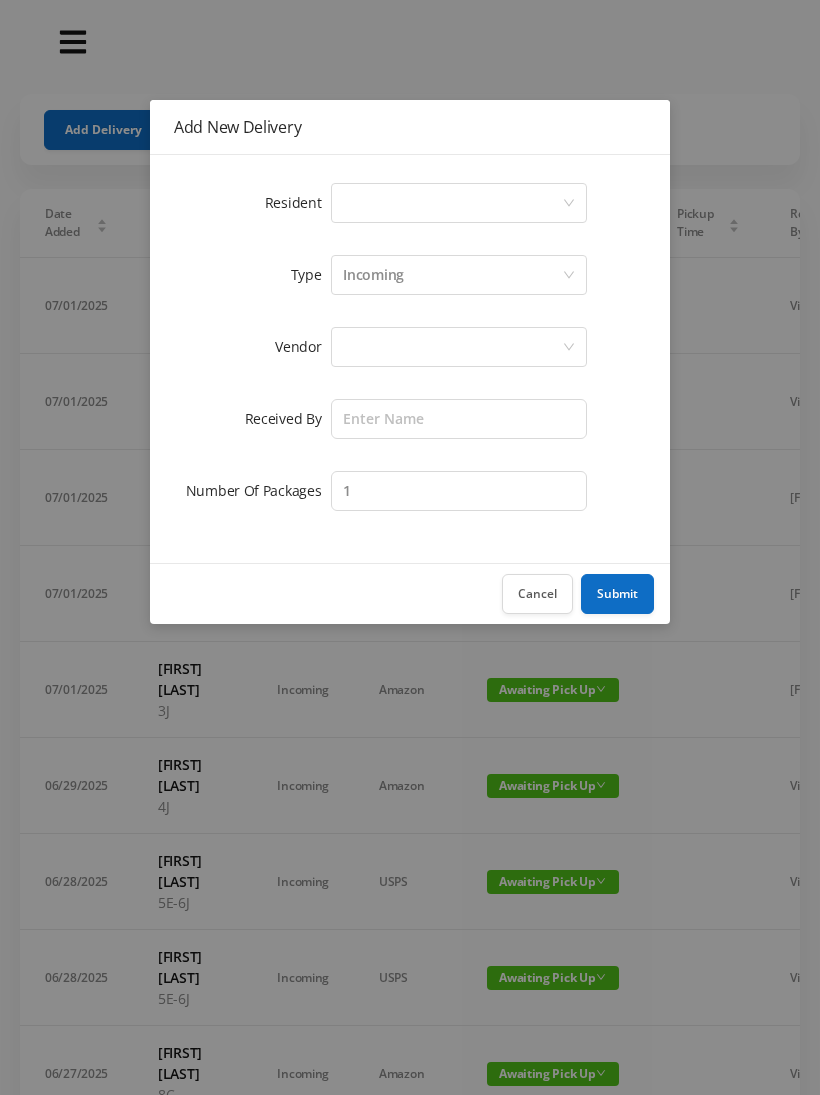 scroll, scrollTop: 0, scrollLeft: 0, axis: both 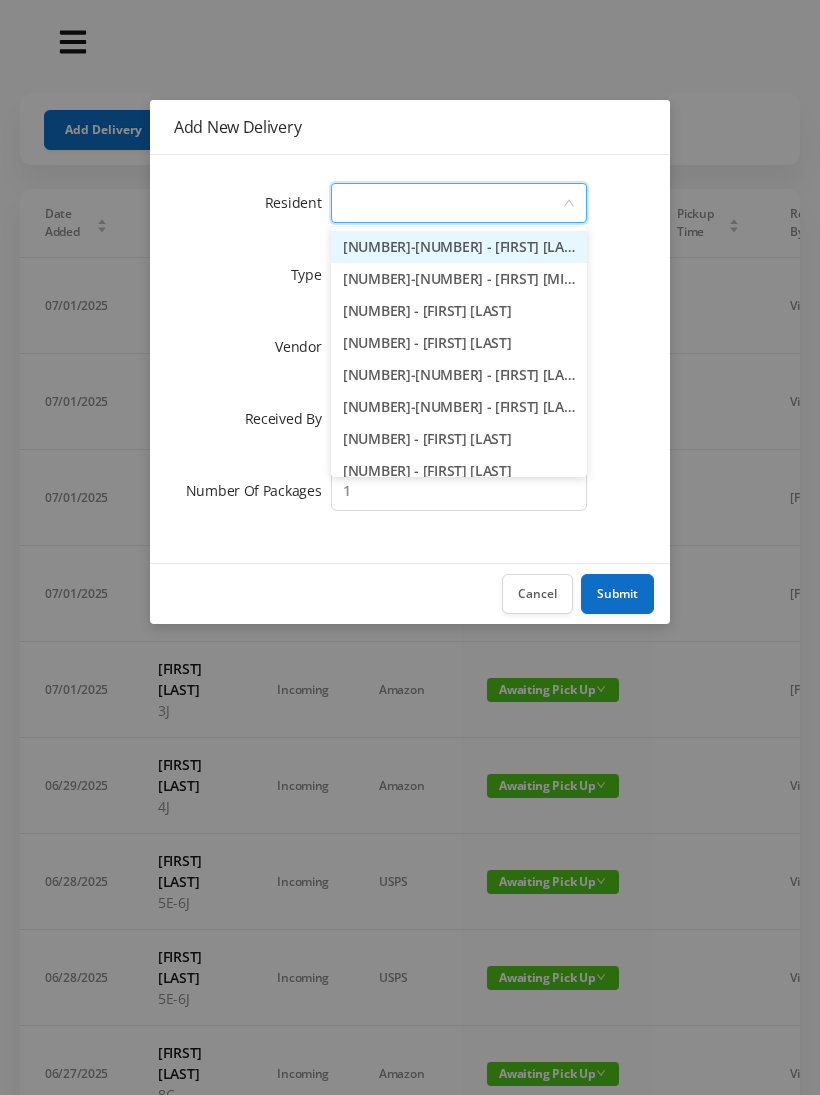 type on "7" 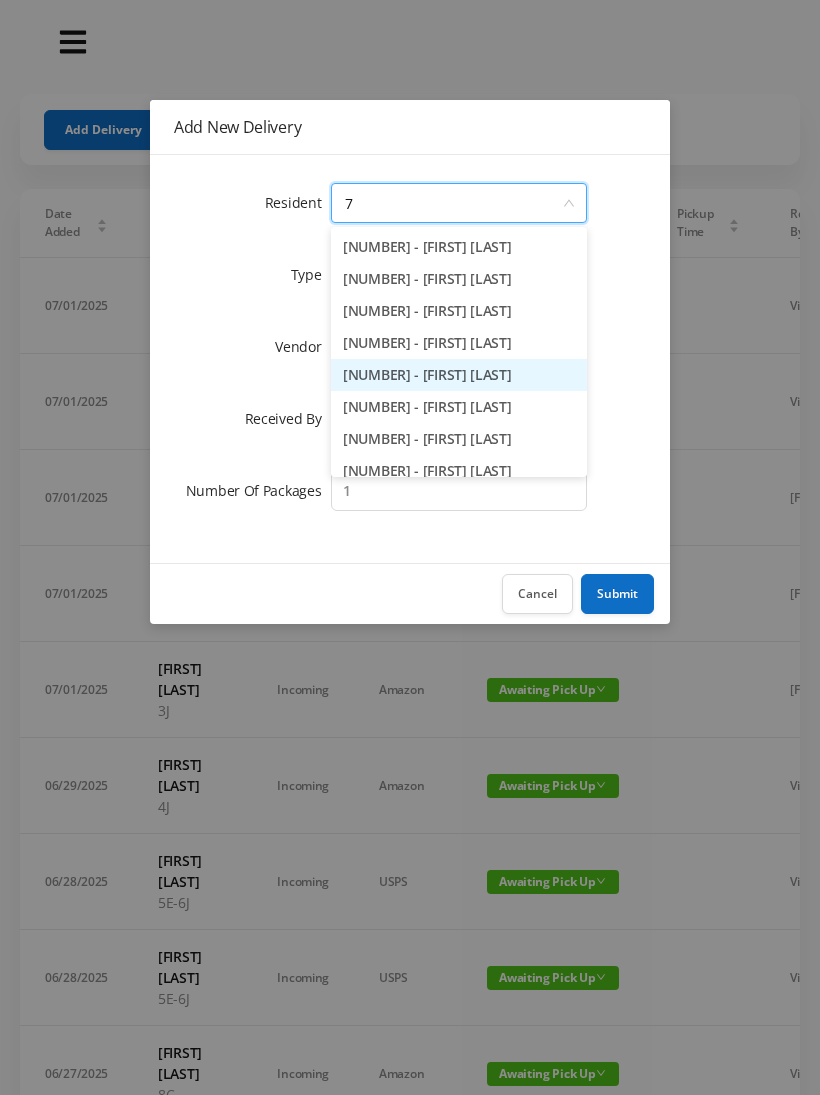 click on "[NUMBER] - [FIRST] [LAST]" at bounding box center (459, 375) 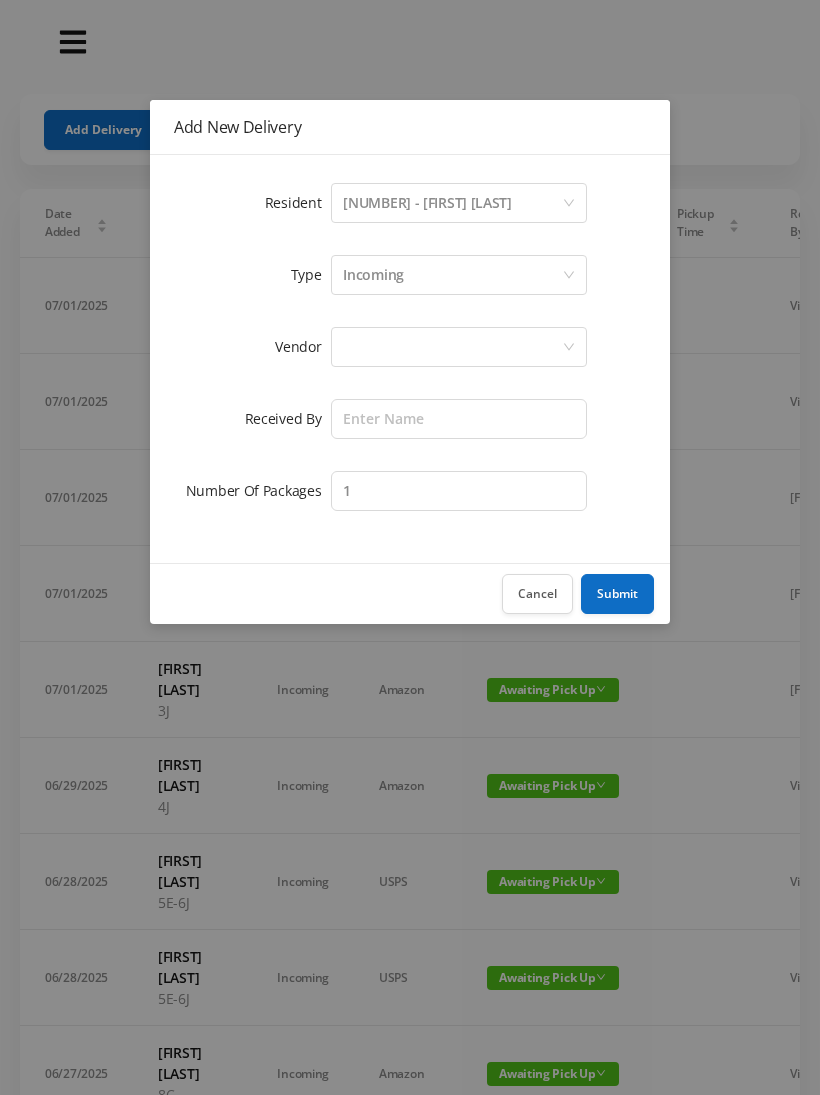 click at bounding box center (452, 203) 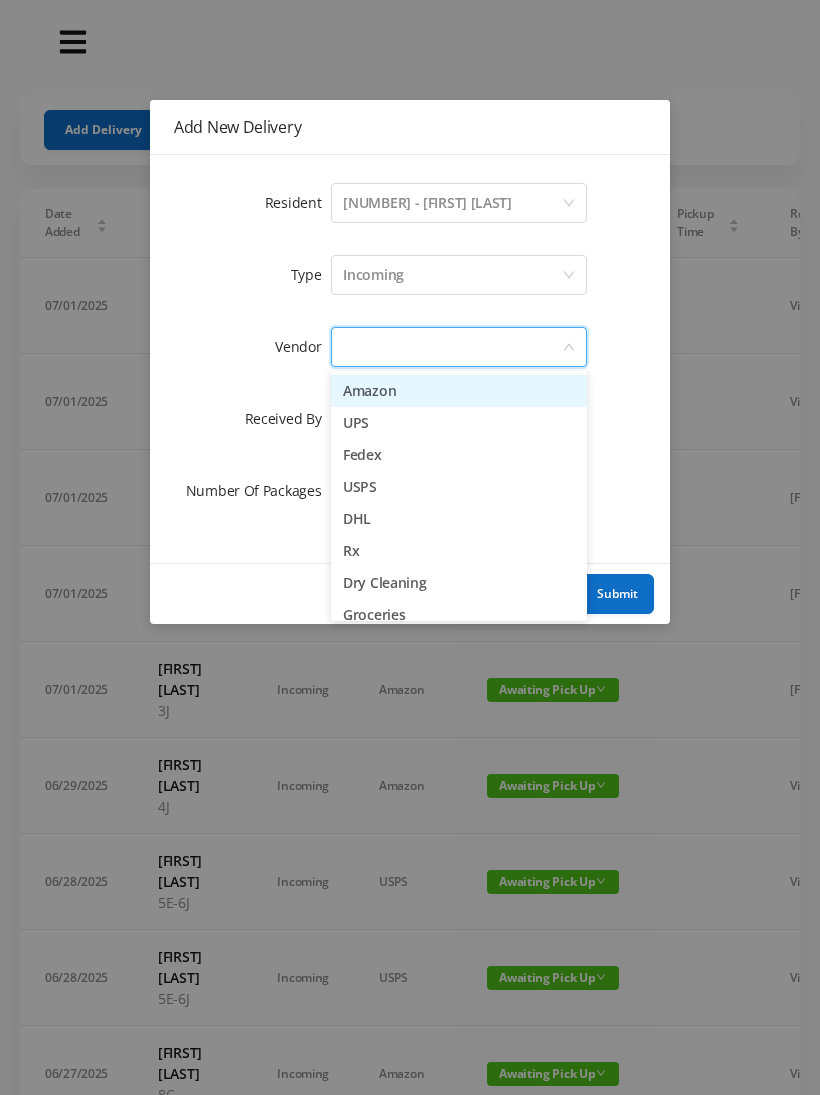 click on "Fedex" at bounding box center [459, 455] 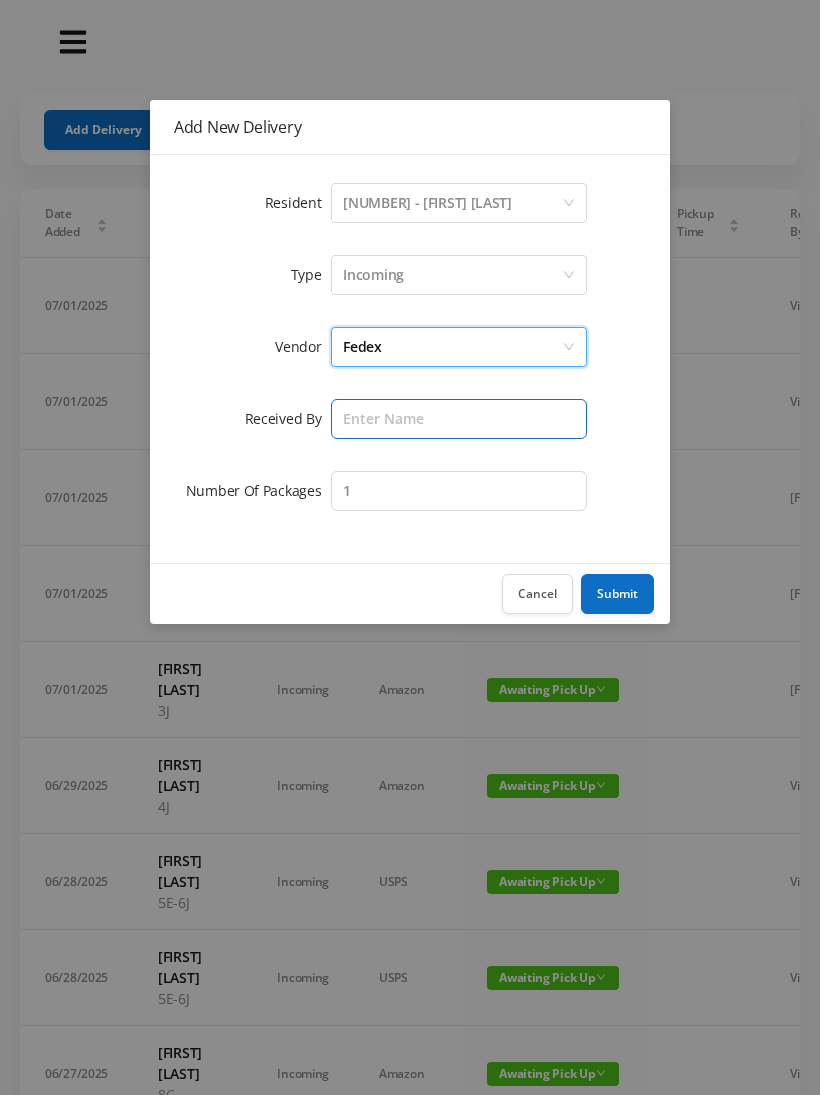 click at bounding box center (459, 419) 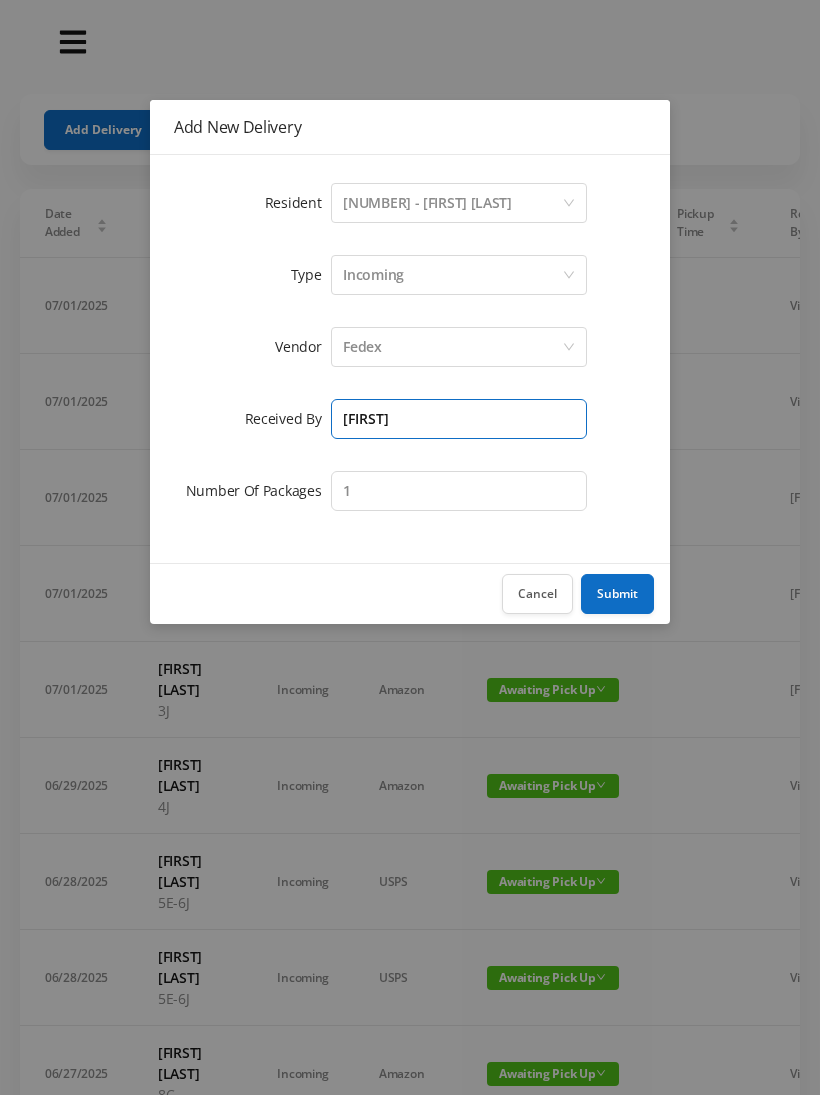 type on "[FIRST]" 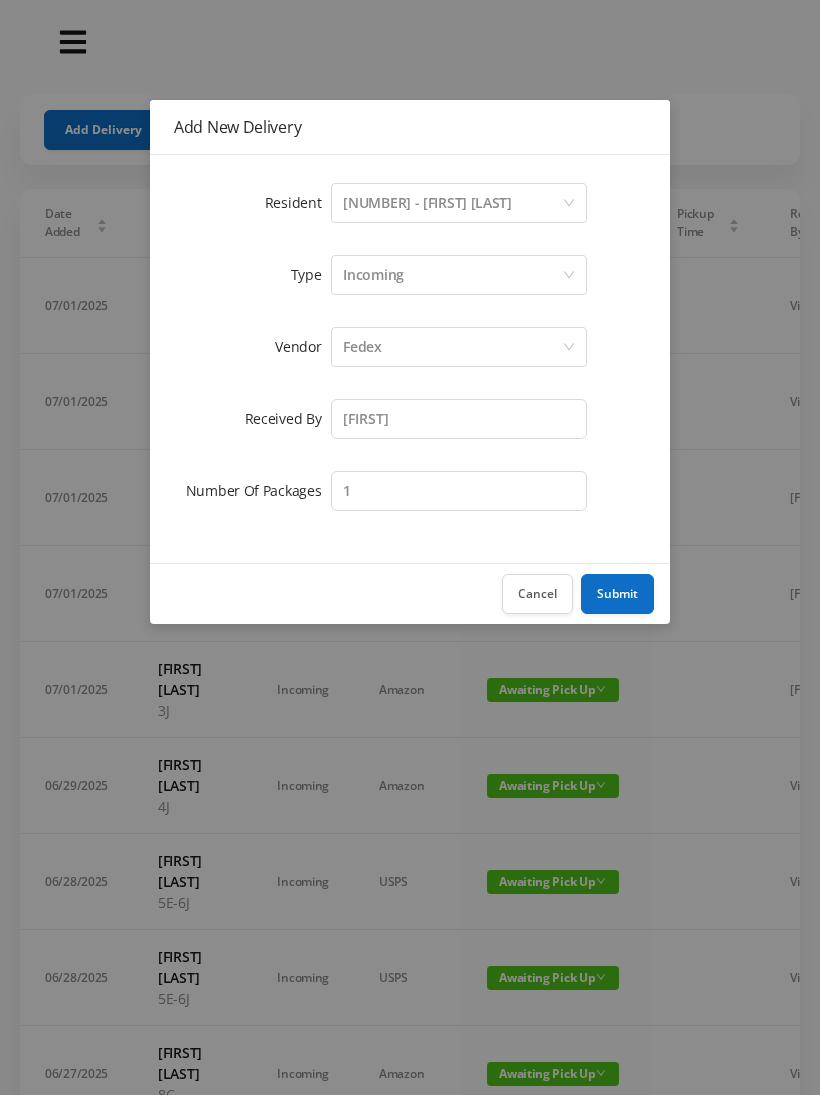 click on "Submit" at bounding box center (617, 594) 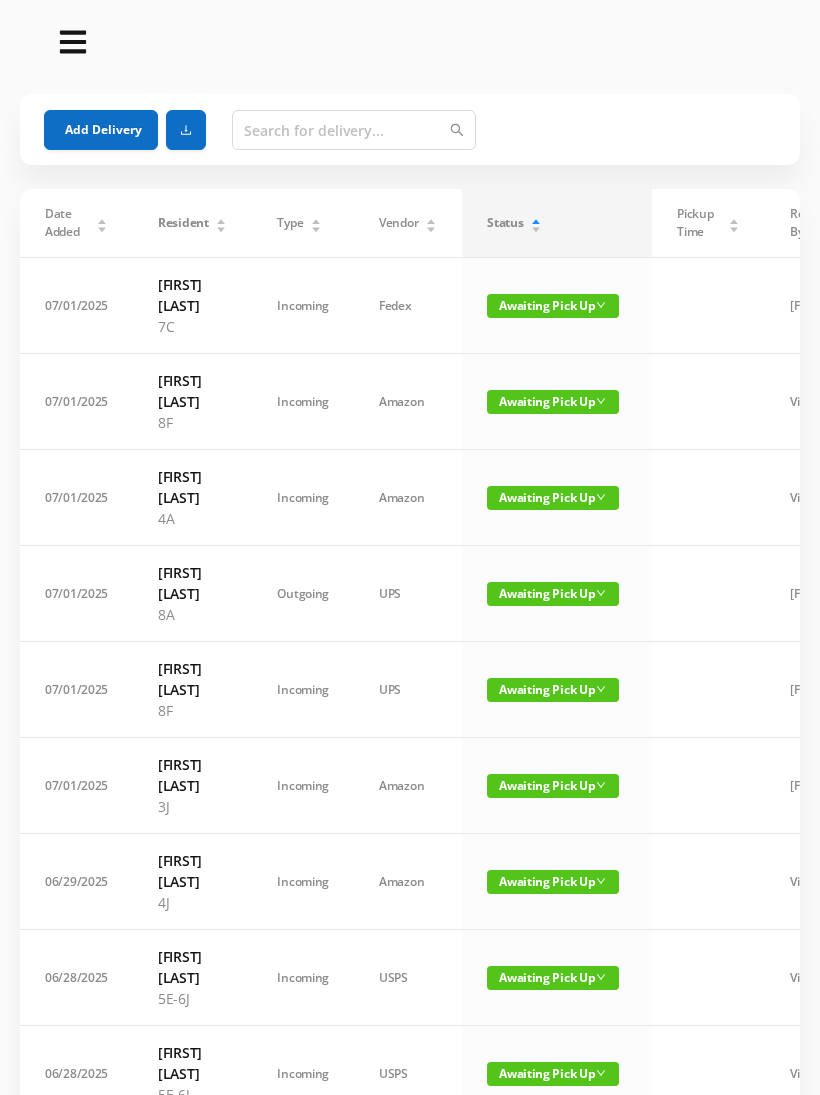 click on "Add Delivery" at bounding box center (101, 130) 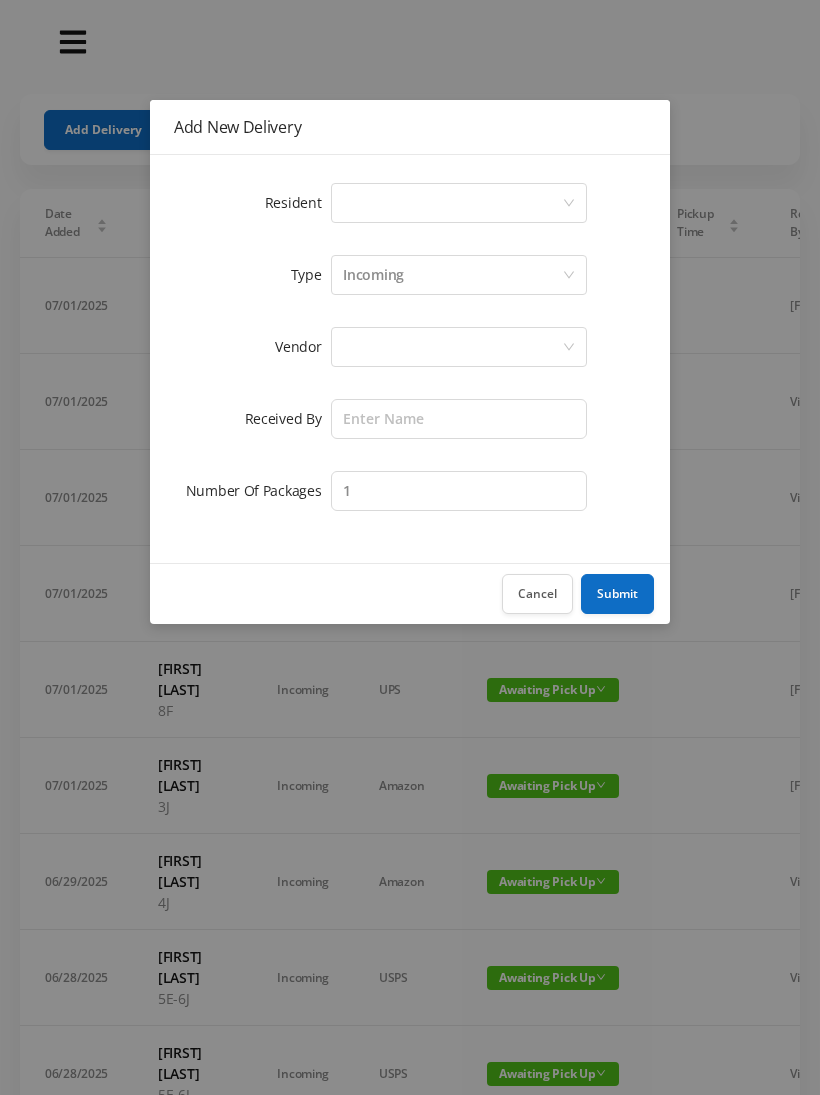 click on "Select a person" at bounding box center (452, 203) 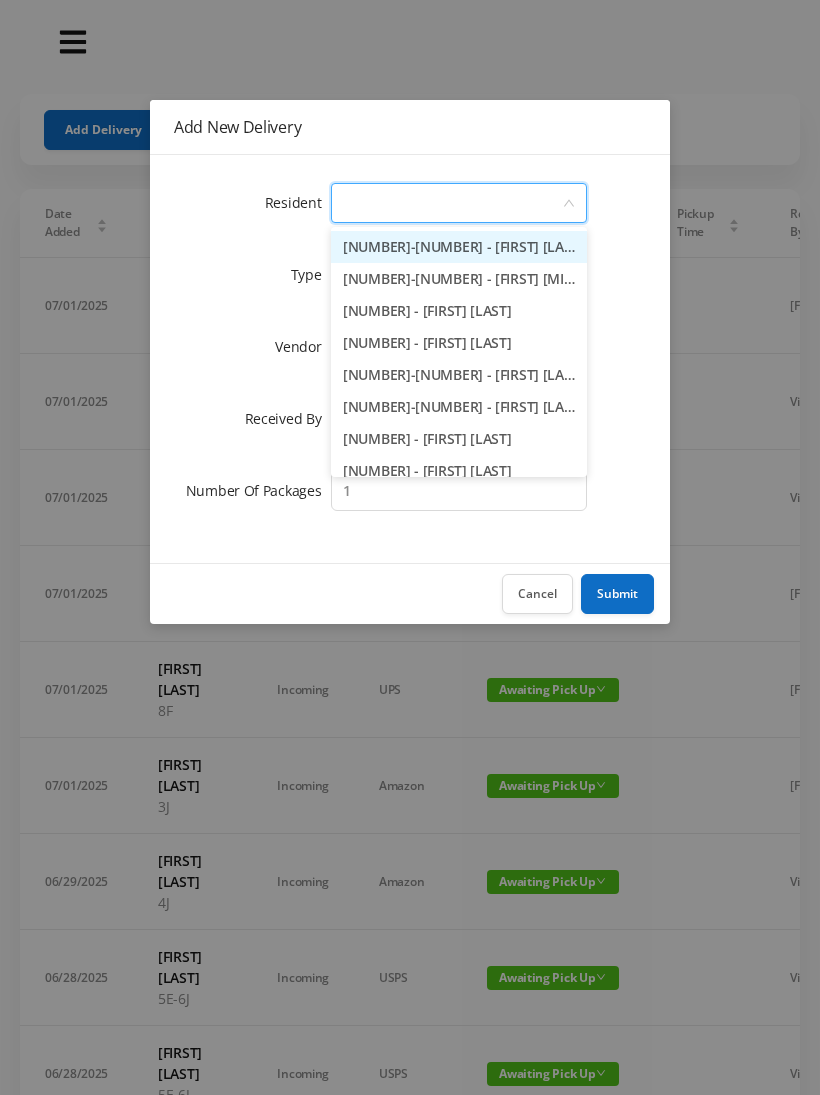 type on "5" 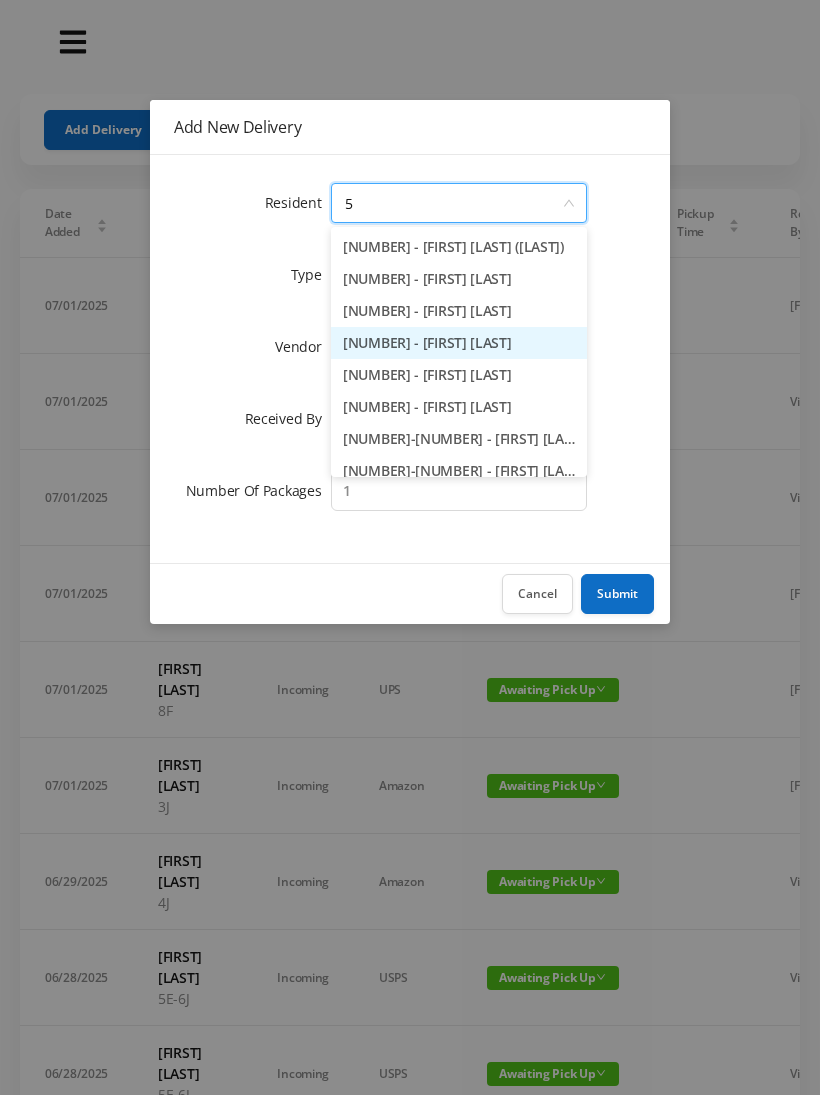 click on "[NUMBER] - [FIRST] [LAST]" at bounding box center [459, 343] 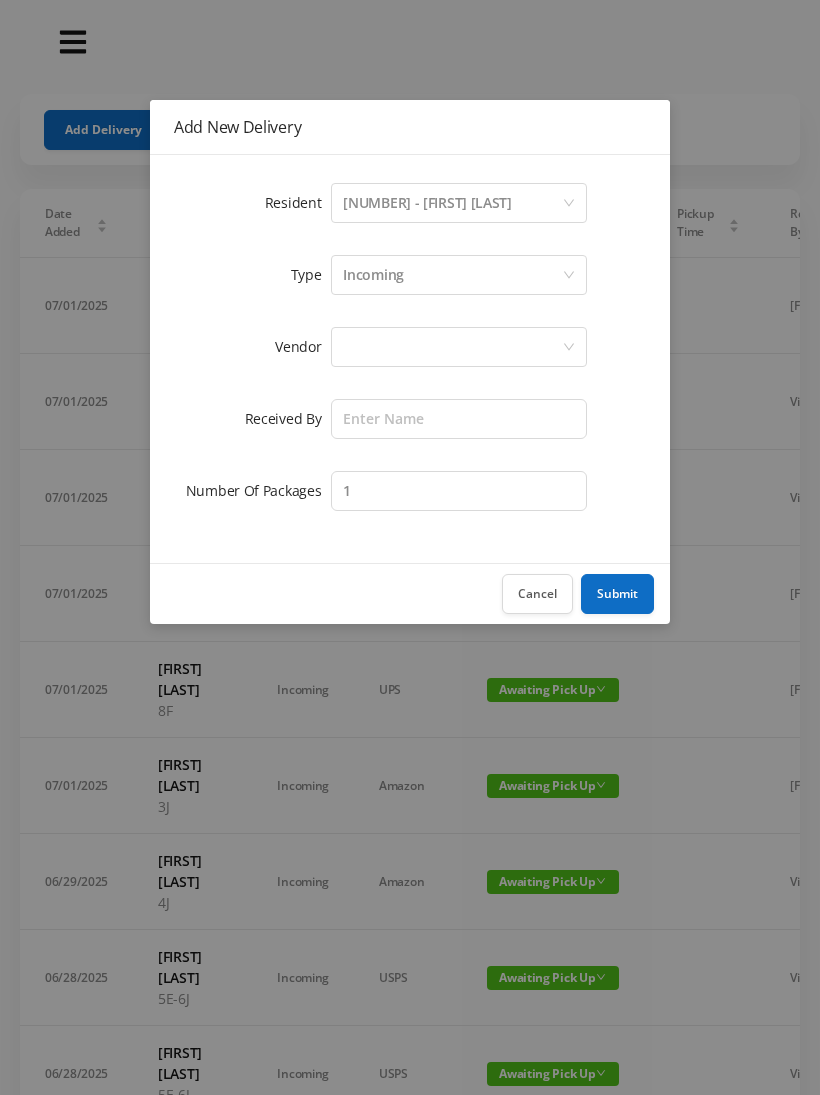 click at bounding box center [452, 203] 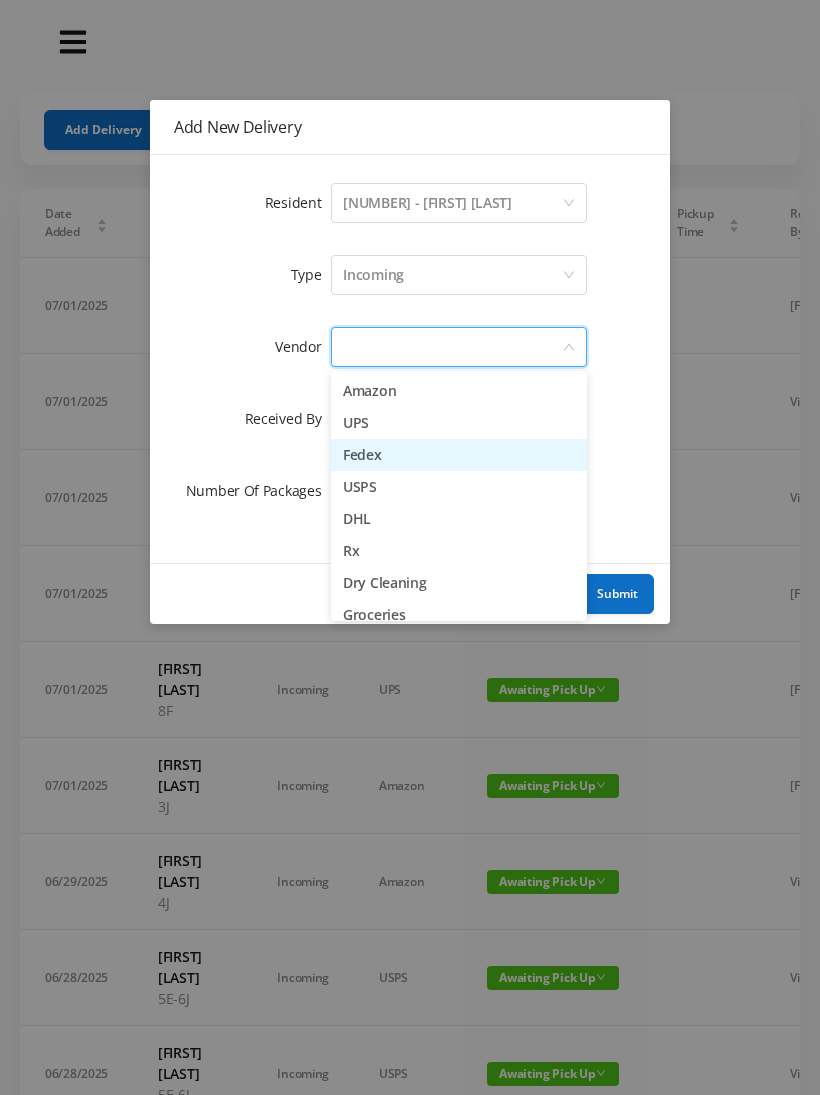 click on "Fedex" at bounding box center [459, 455] 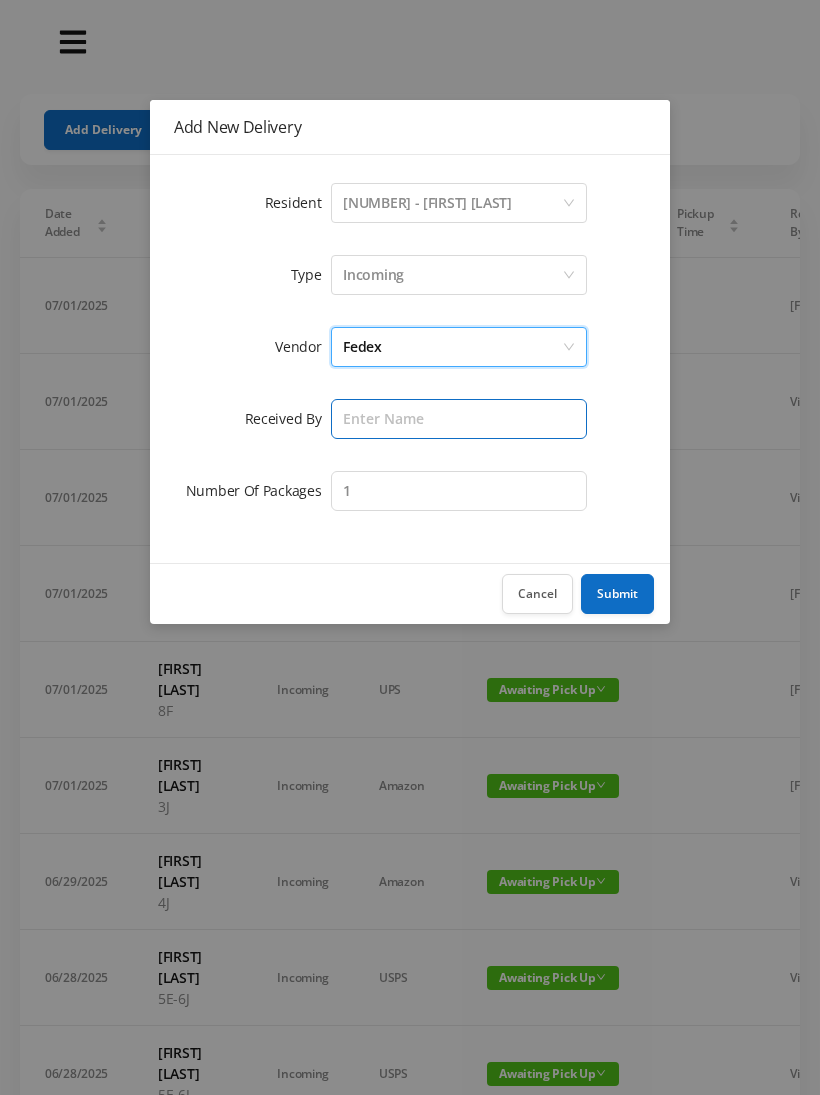 click at bounding box center [459, 419] 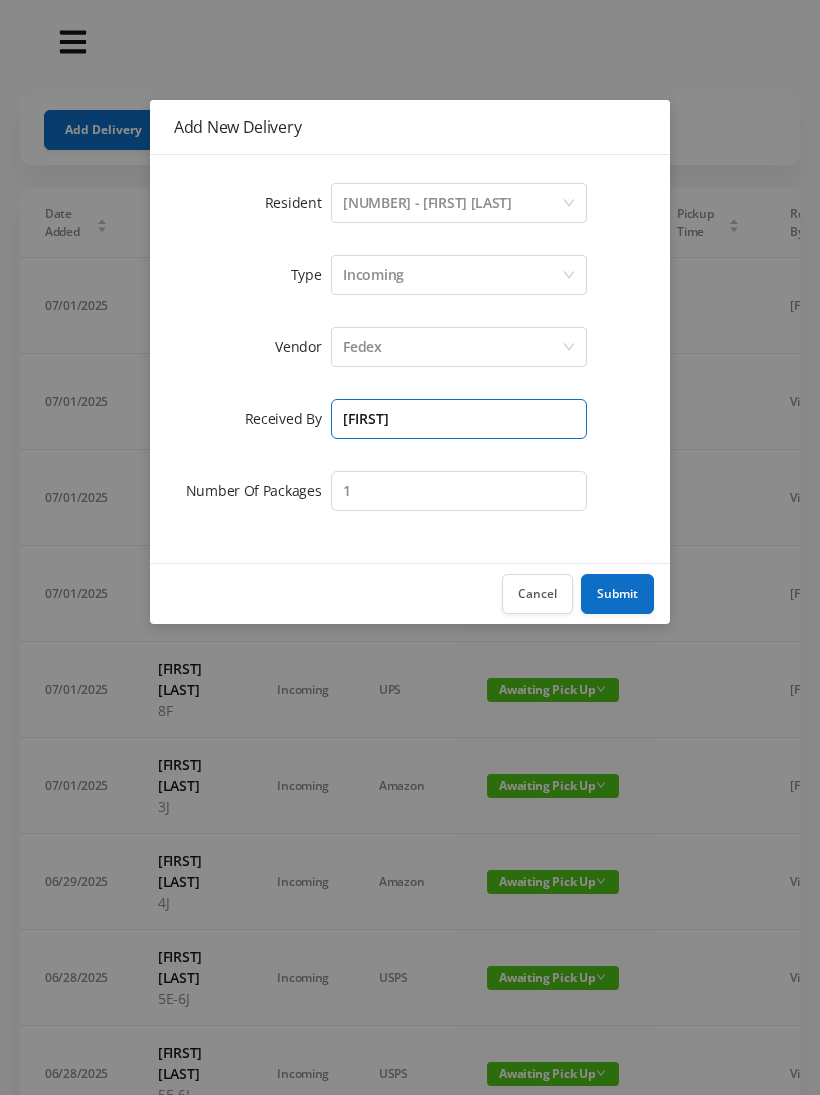 type on "[FIRST]" 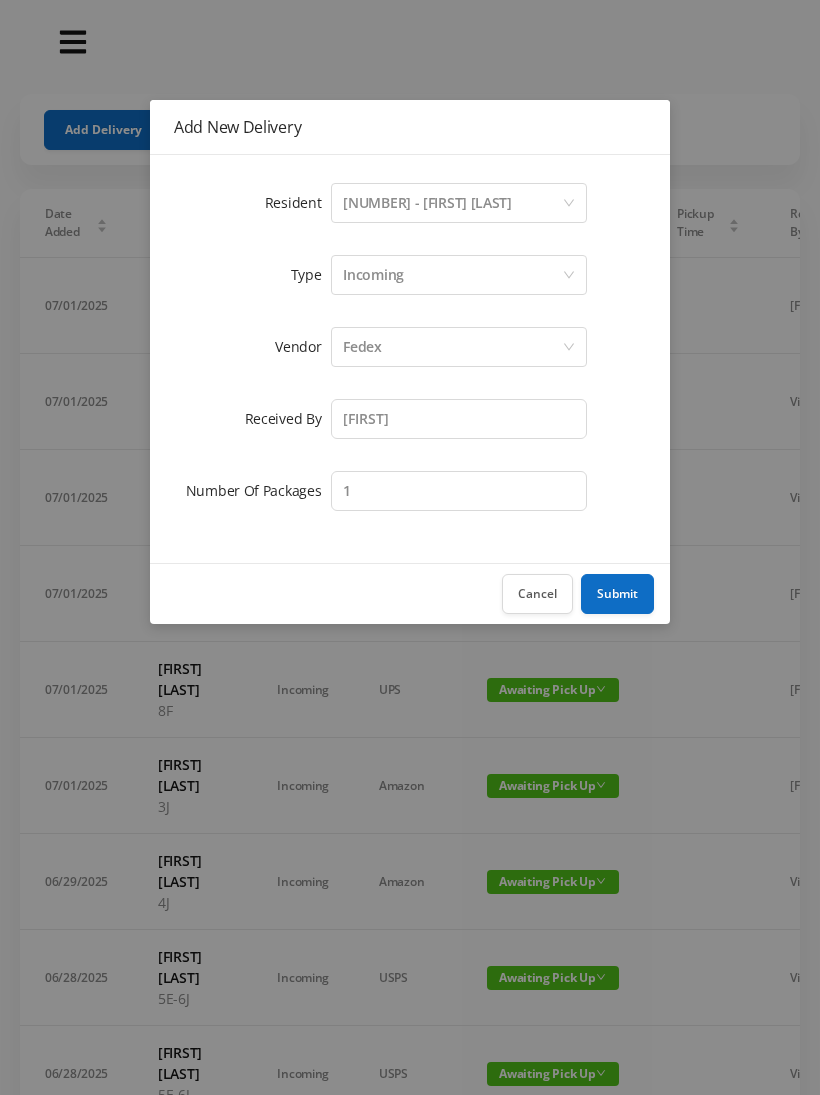 click on "Submit" at bounding box center [617, 594] 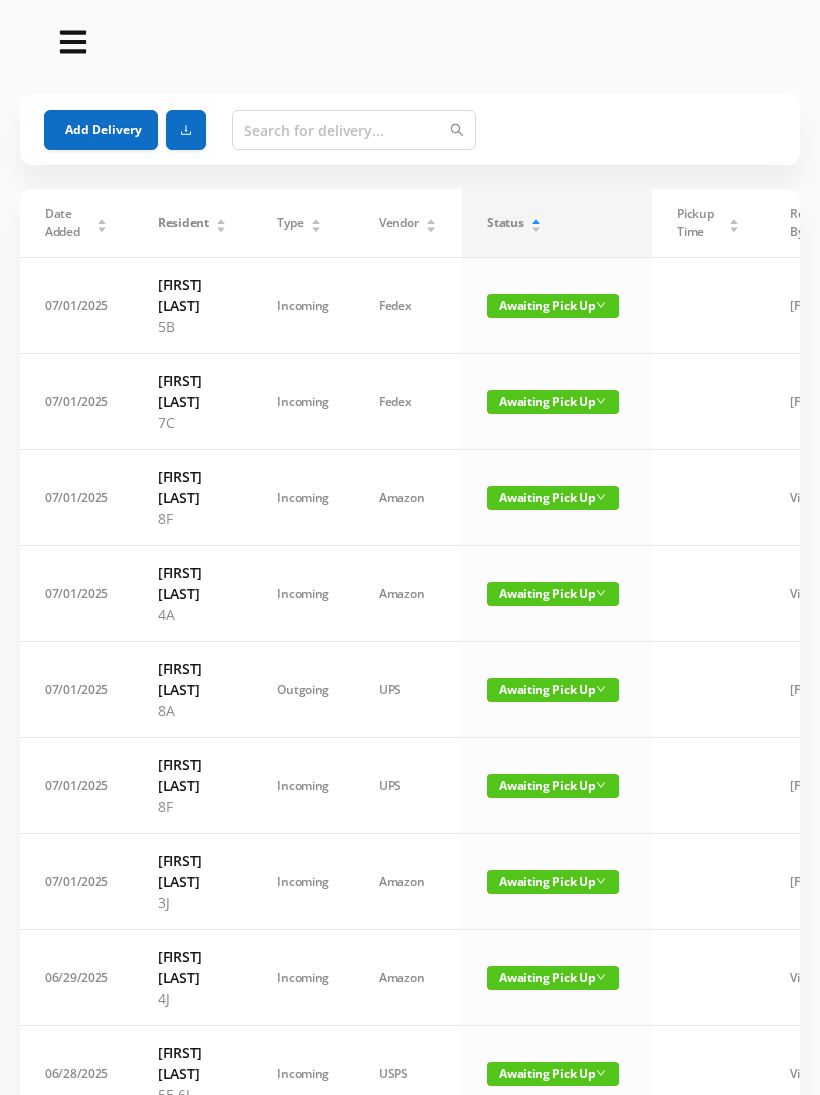 click on "Add Delivery" at bounding box center (101, 130) 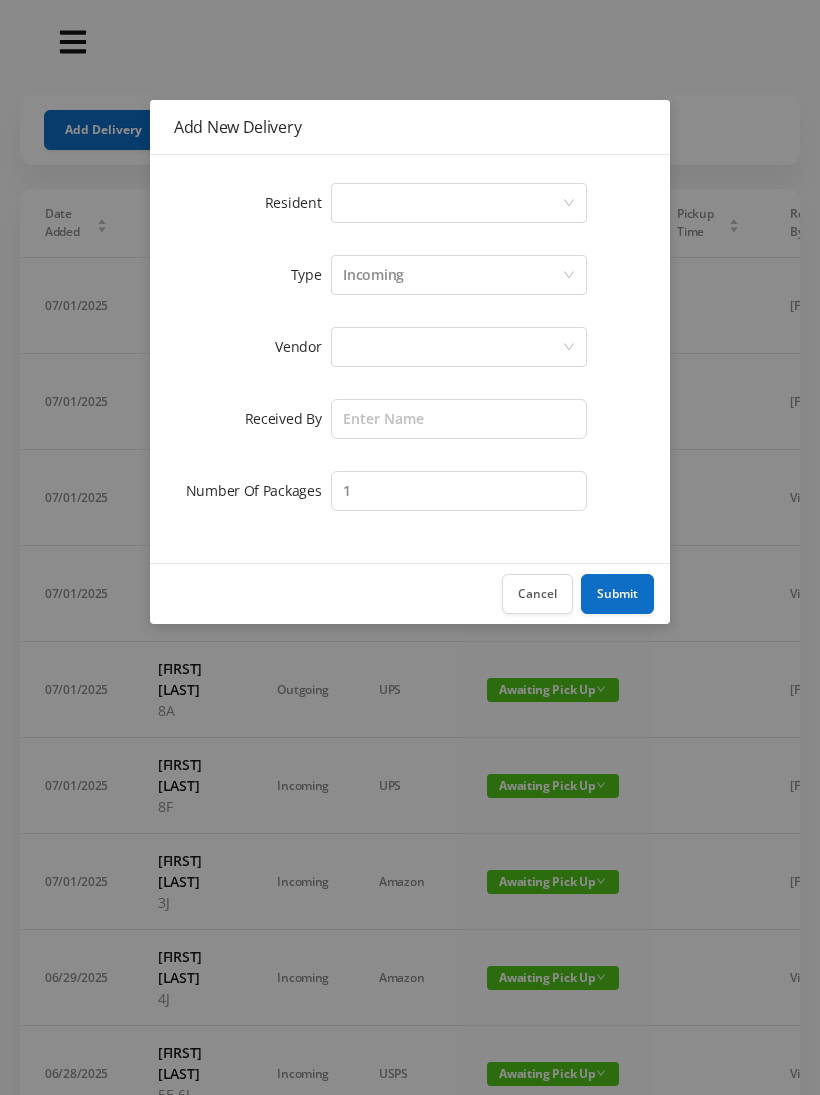 click on "Select a person" at bounding box center [452, 203] 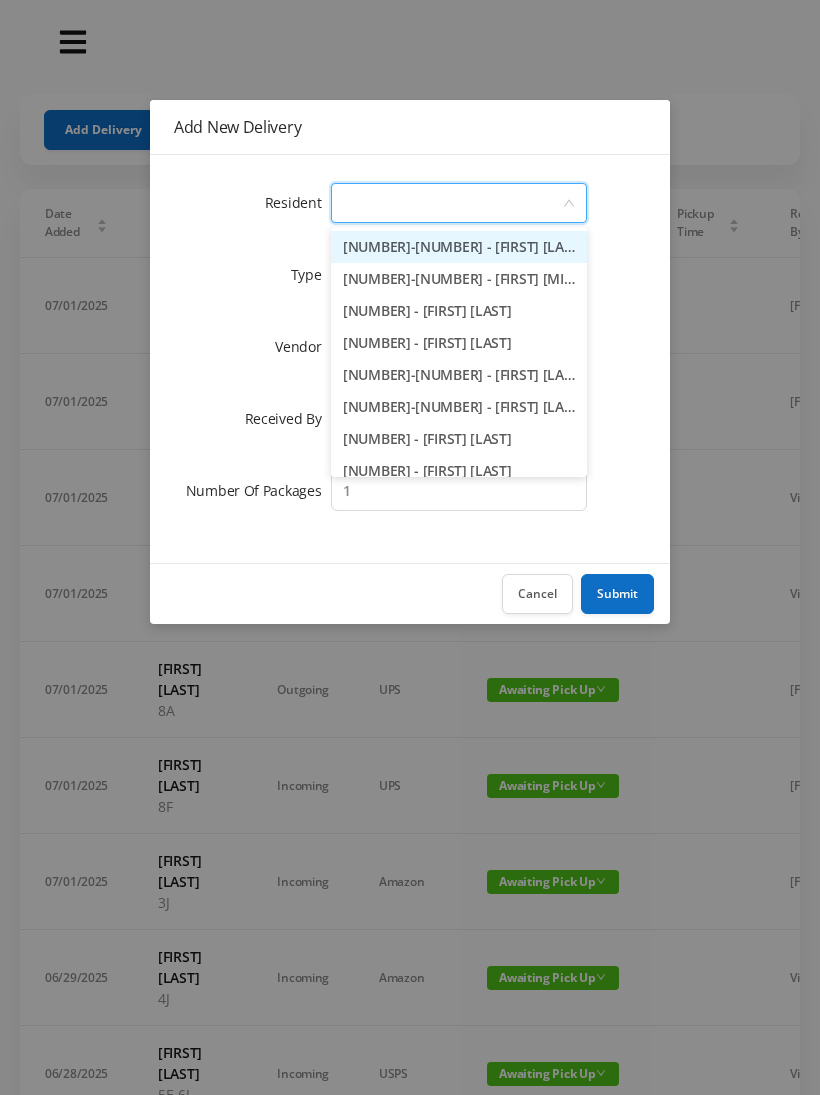 type on "7" 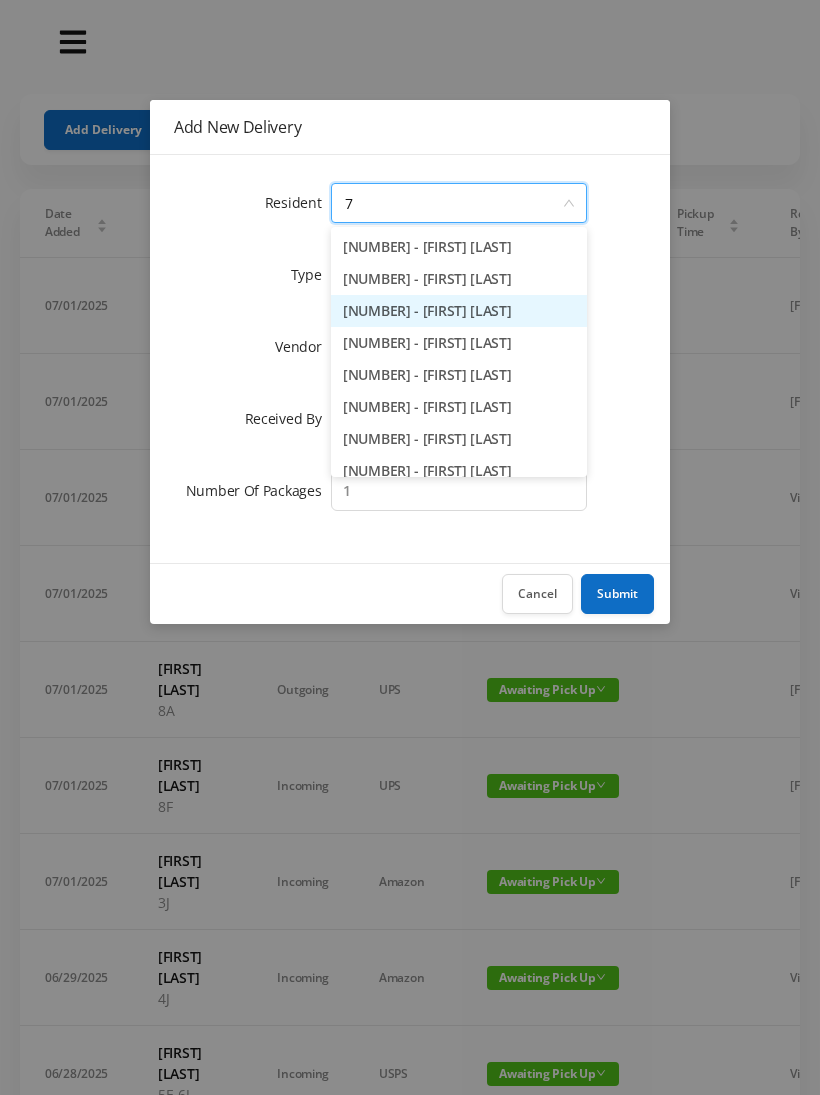 click on "[NUMBER] - [FIRST] [LAST]" at bounding box center (459, 311) 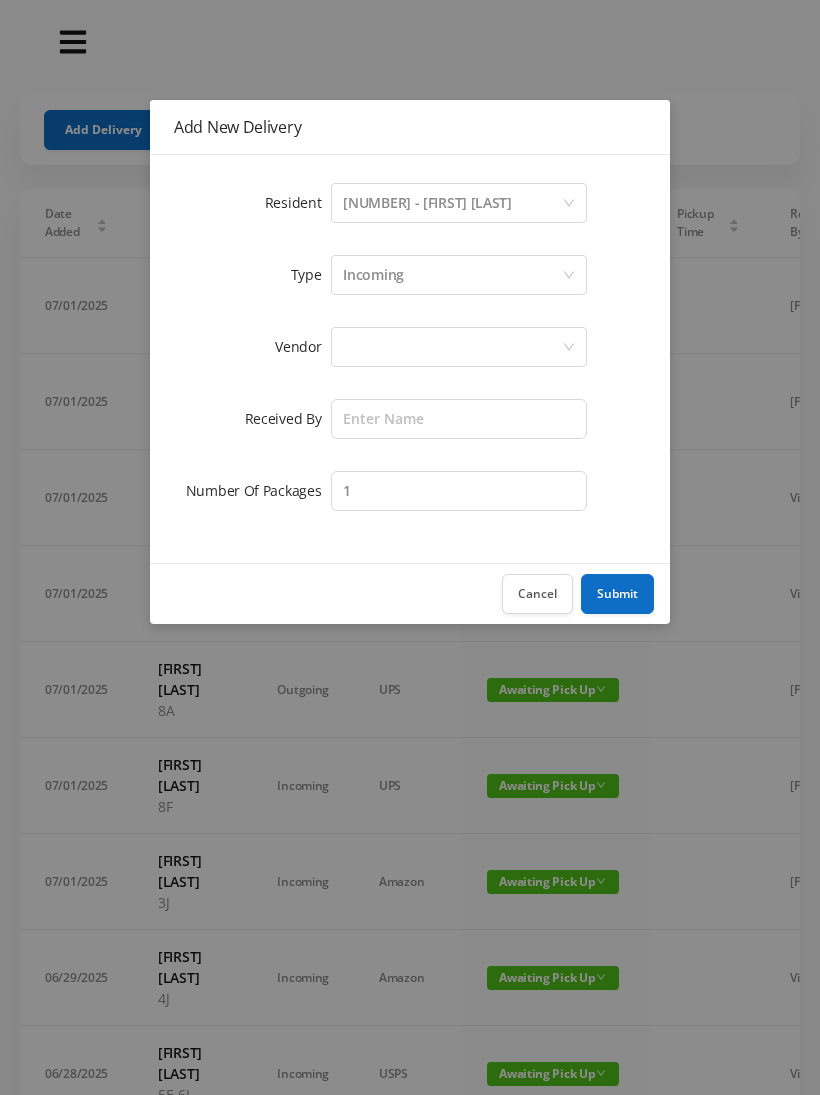 click at bounding box center (452, 203) 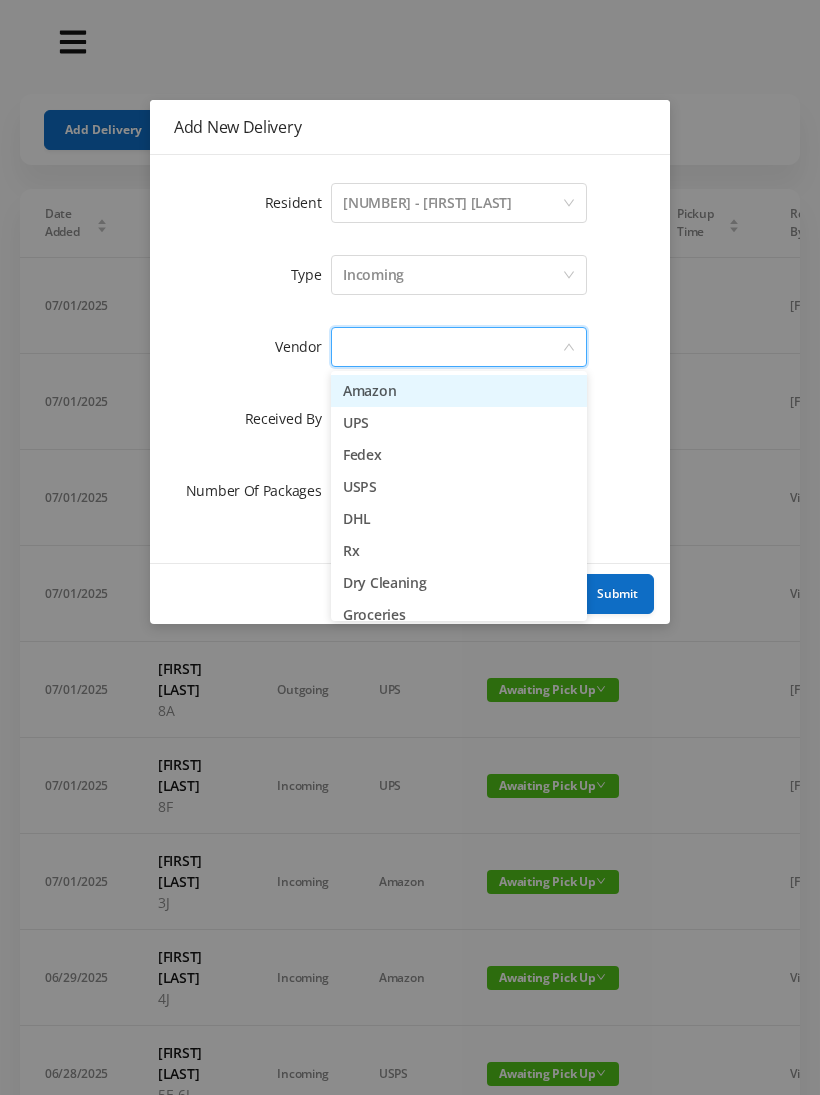 click on "USPS" at bounding box center (459, 487) 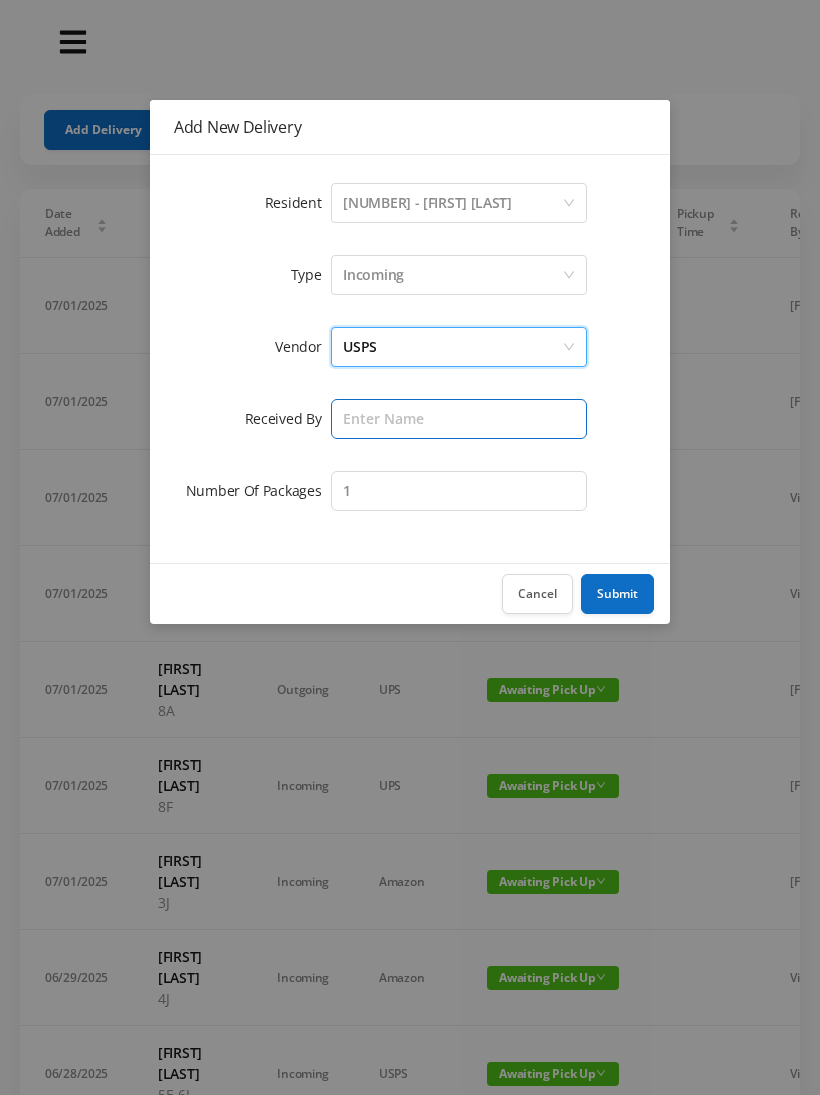 click at bounding box center (459, 419) 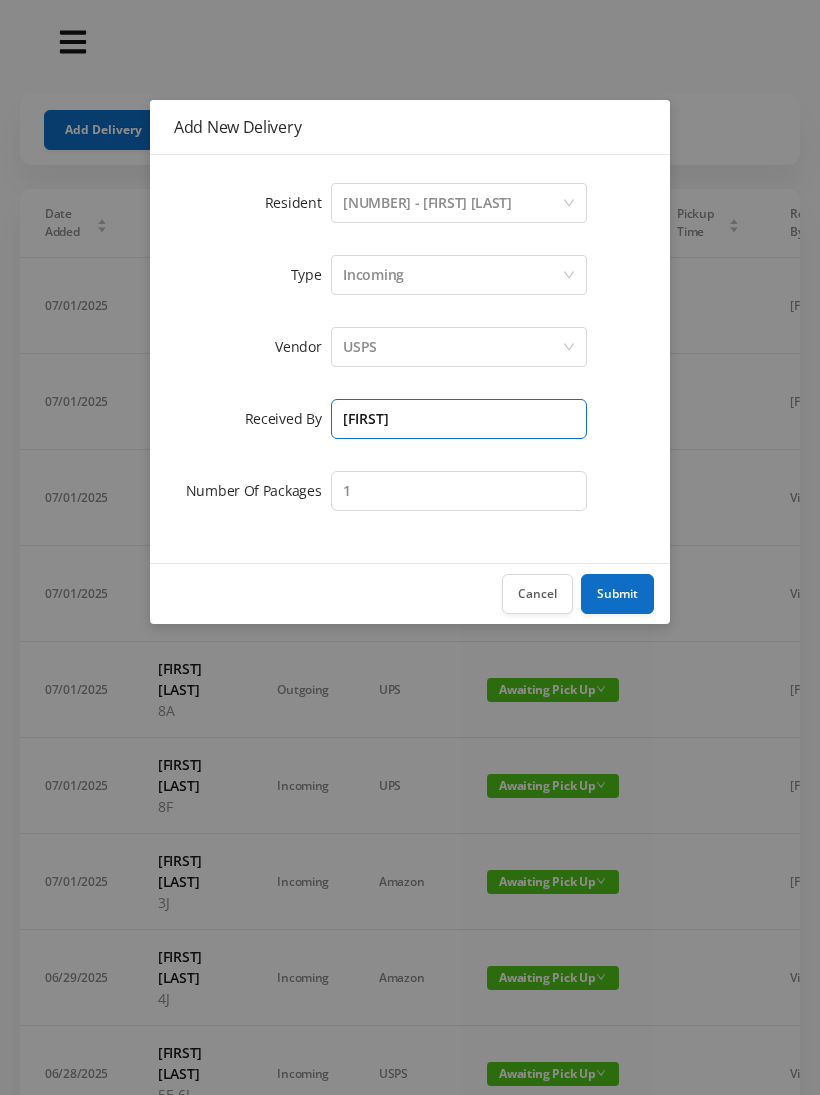 type on "[FIRST]" 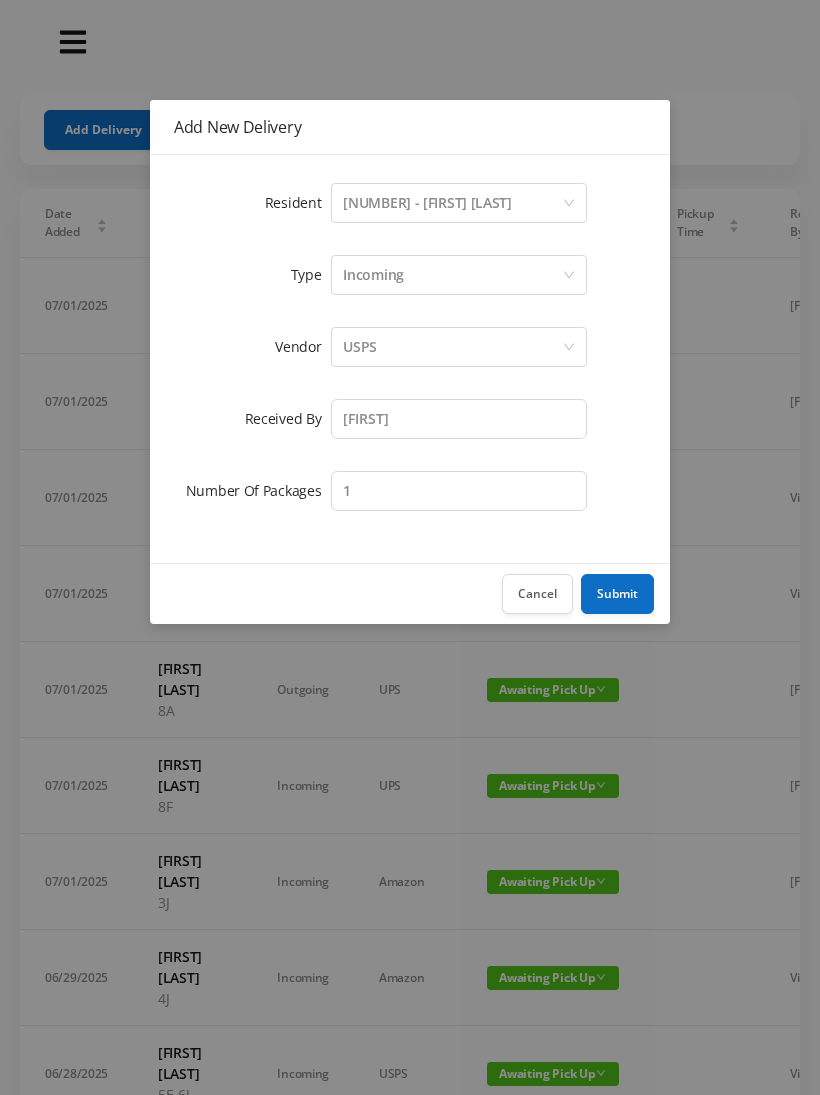 click on "Submit" at bounding box center (617, 594) 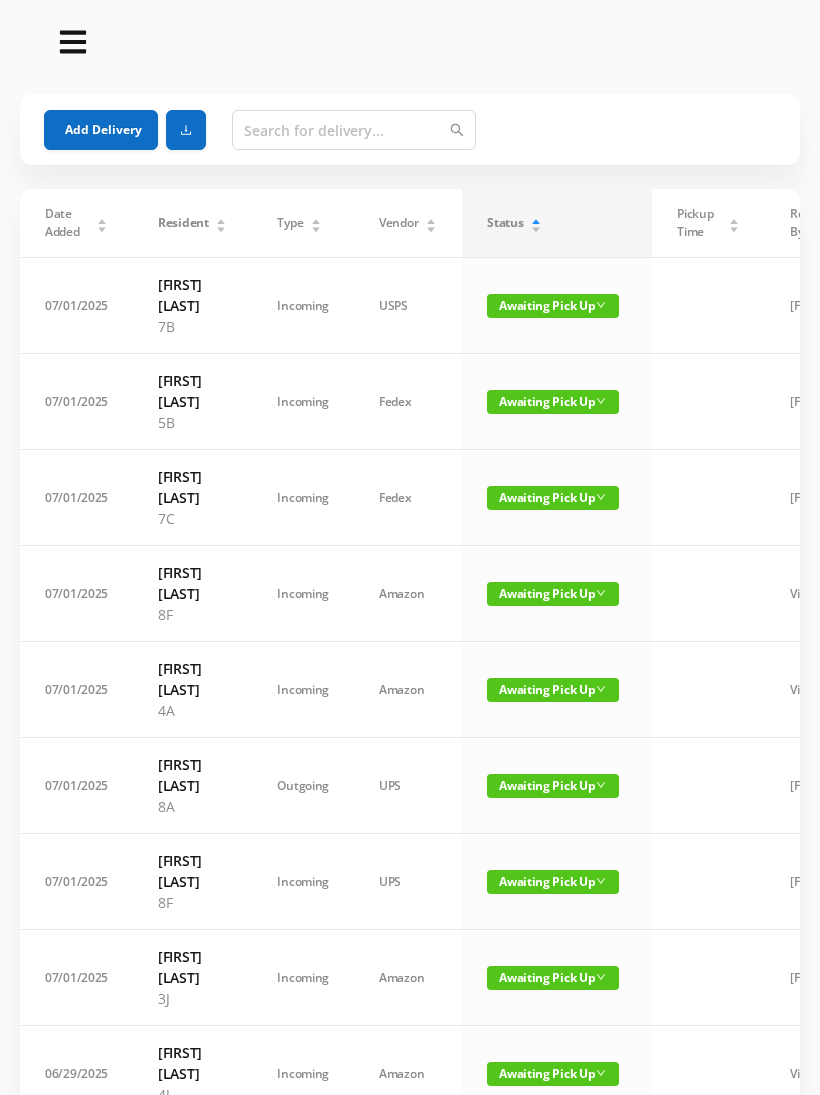 click on "Add Delivery" at bounding box center (101, 130) 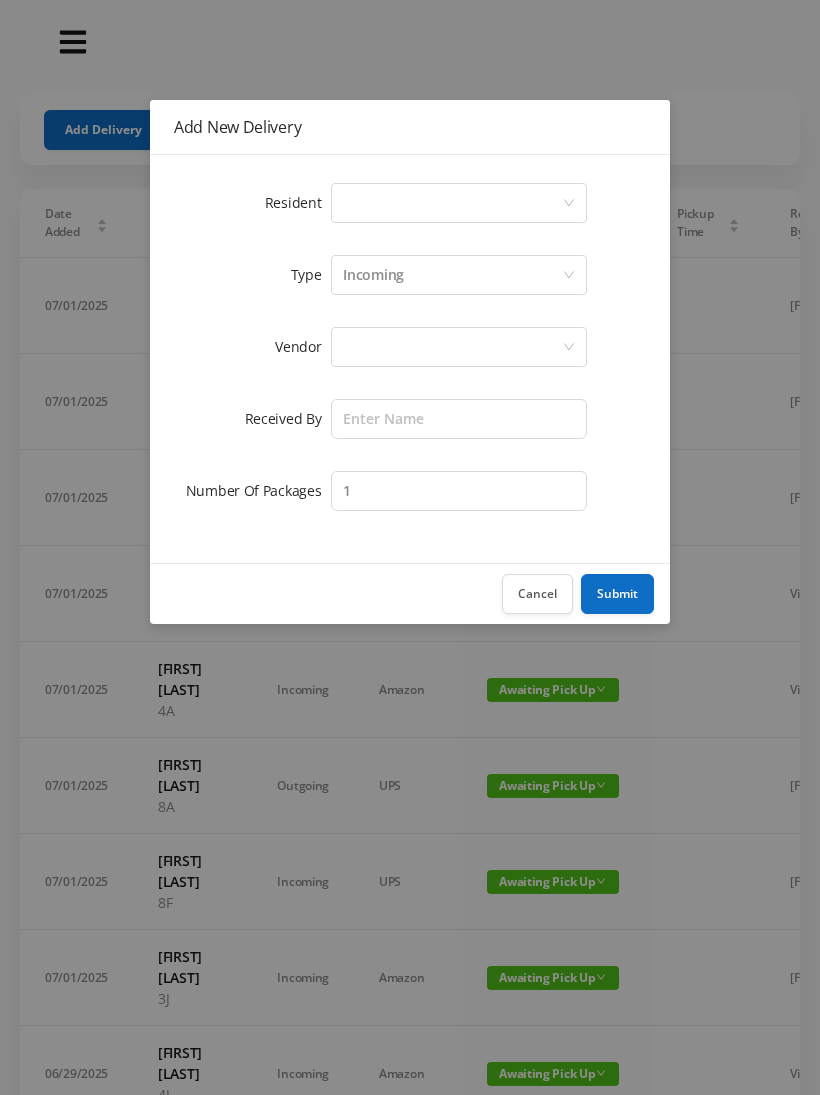 click on "Select a person" at bounding box center [452, 203] 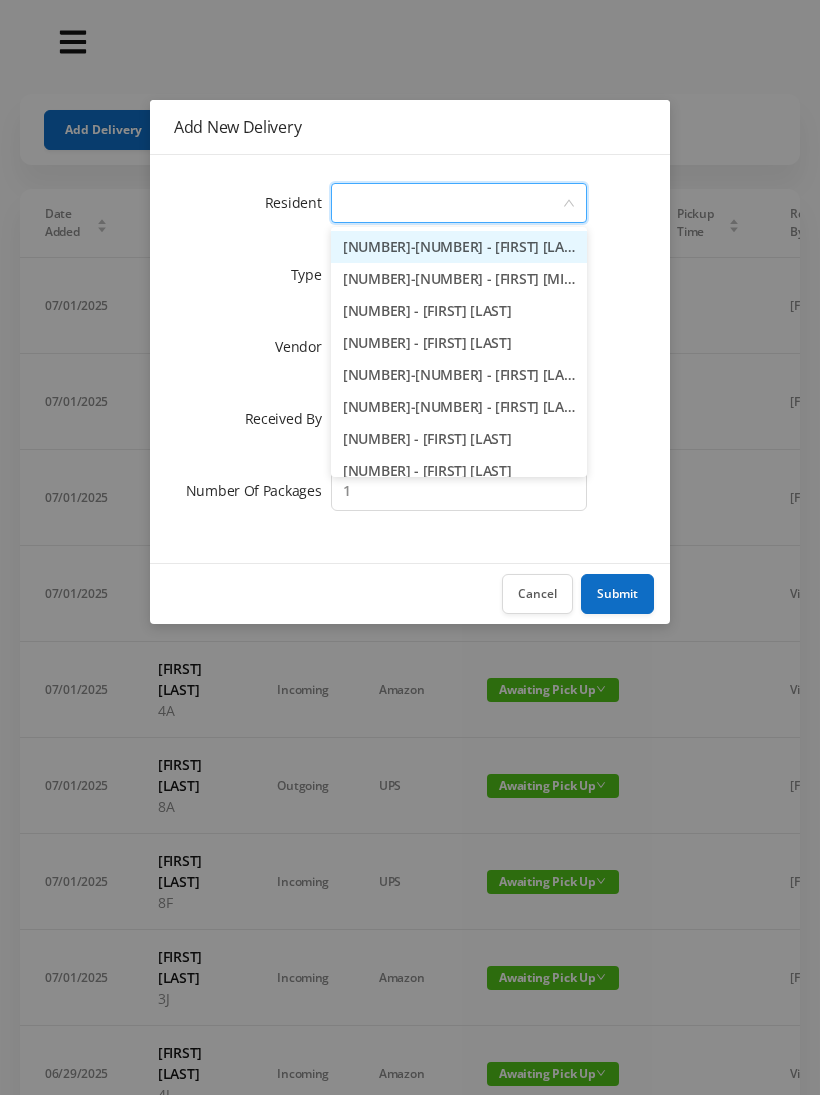 type on "7" 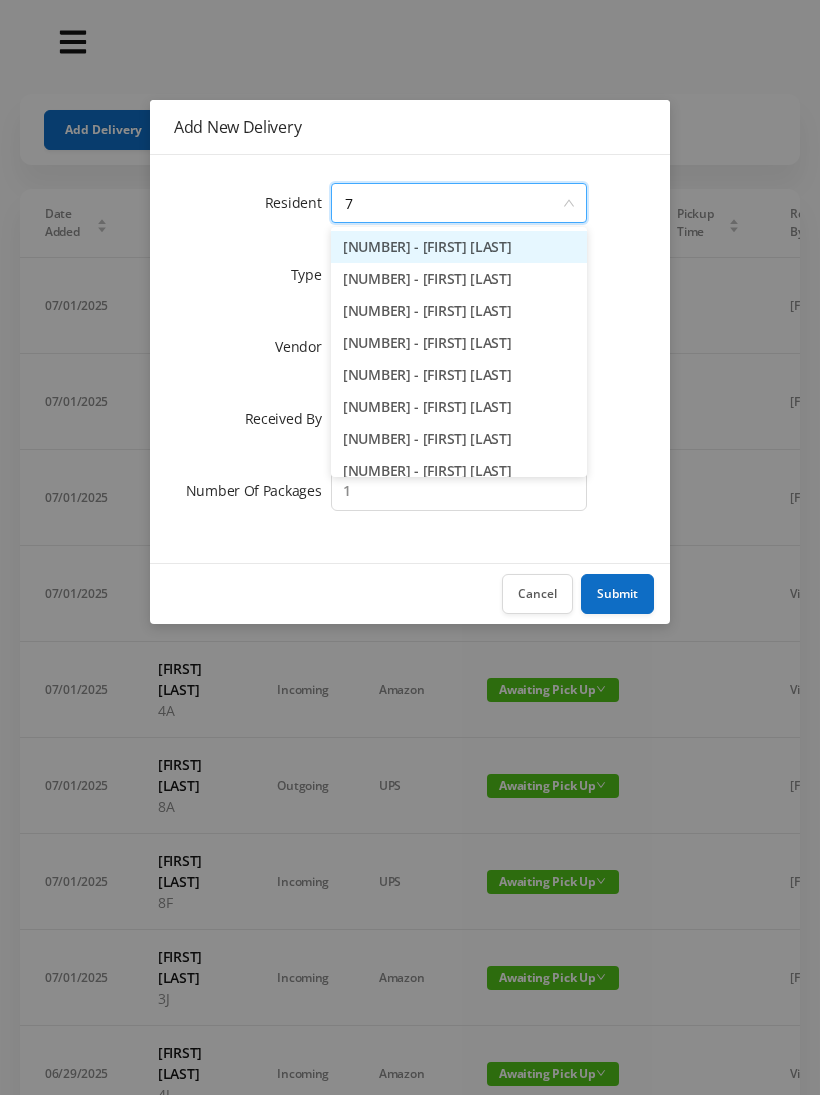 scroll, scrollTop: 13, scrollLeft: 0, axis: vertical 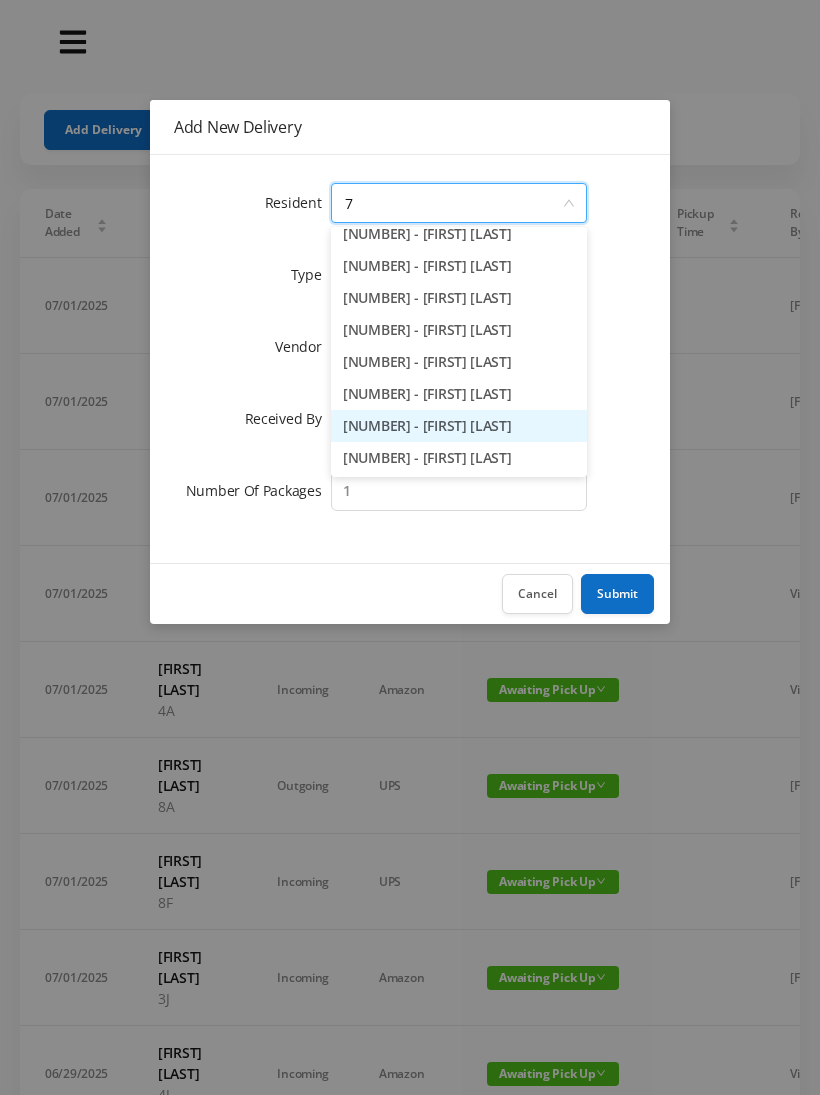 click on "[NUMBER] - [FIRST] [LAST]" at bounding box center [459, 426] 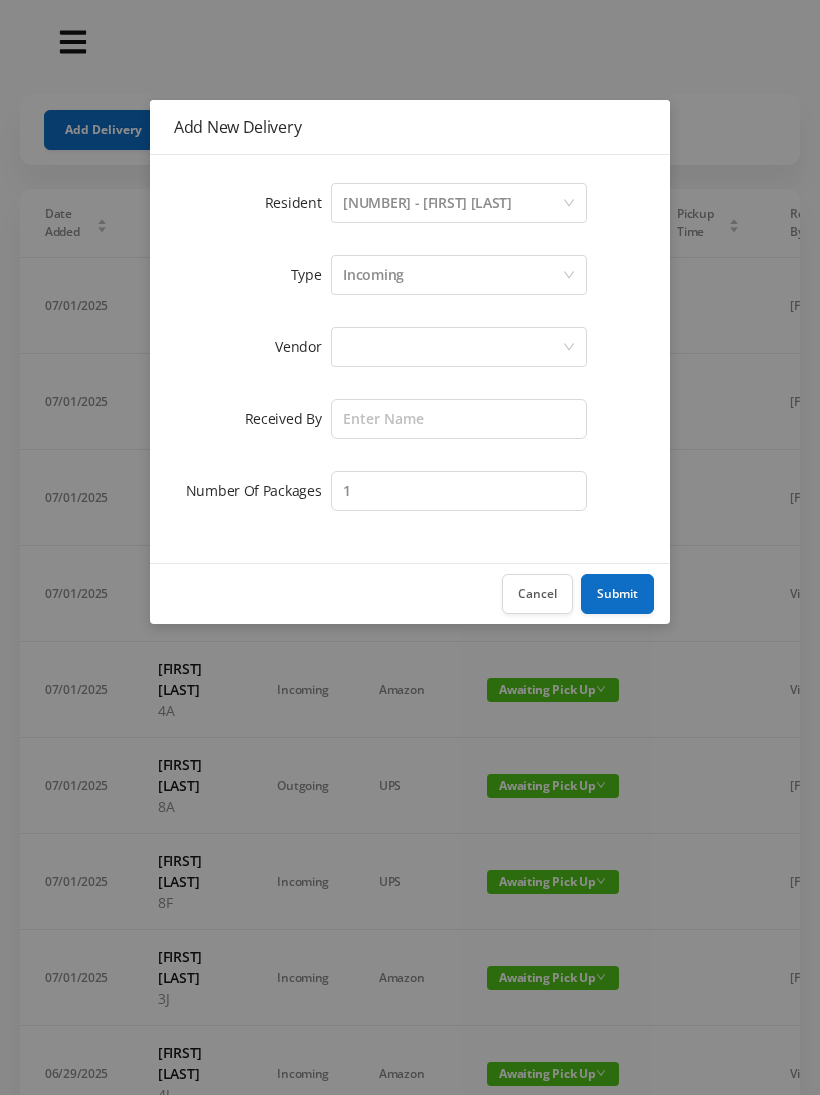 click at bounding box center [452, 203] 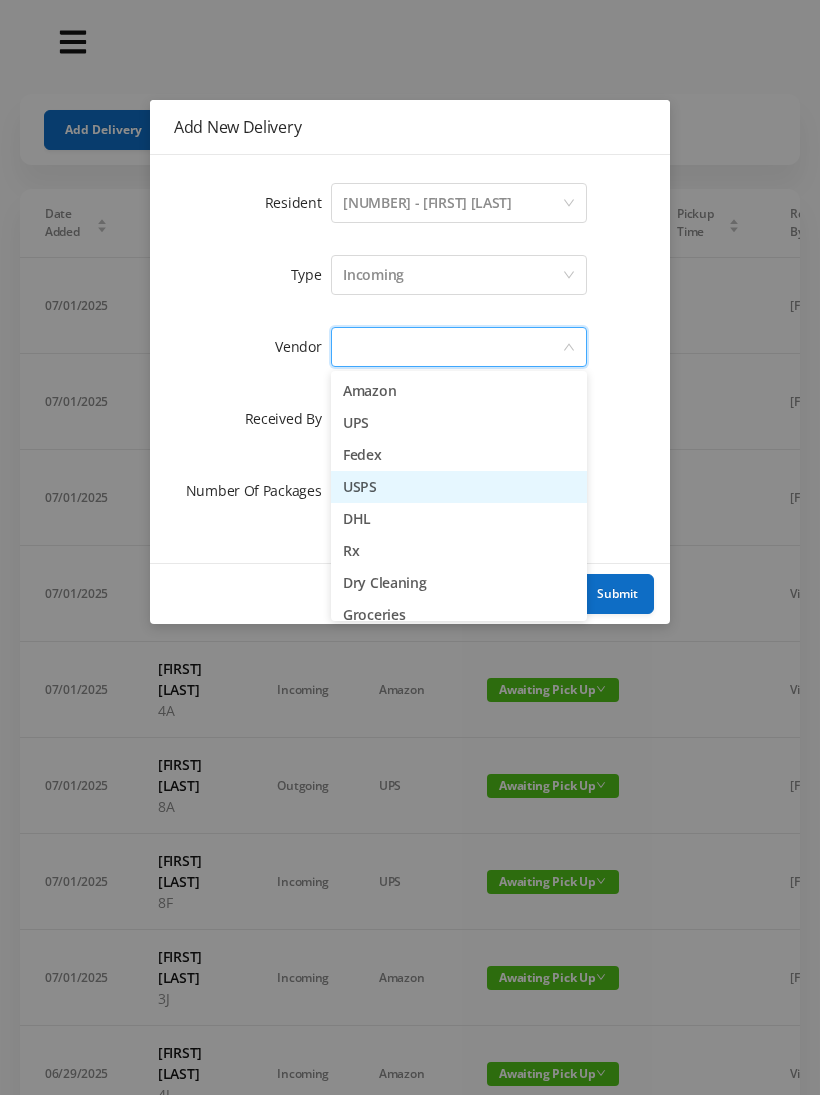click on "USPS" at bounding box center (459, 487) 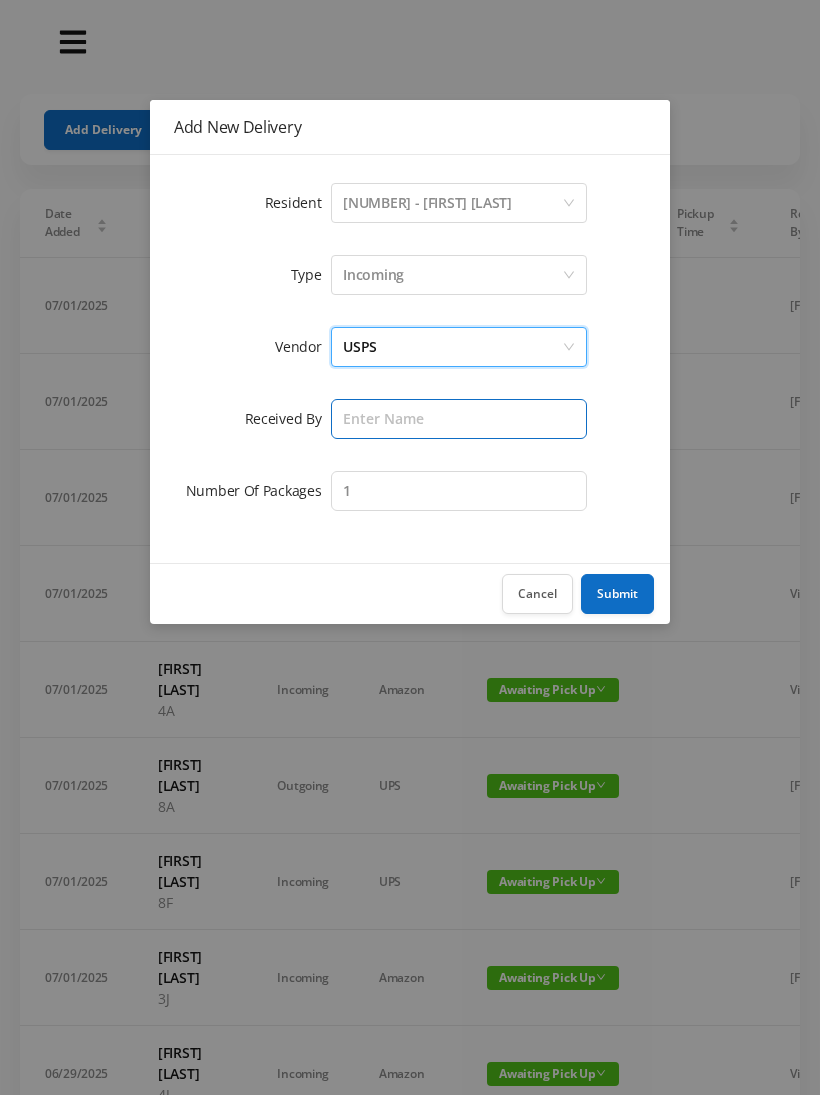 click at bounding box center (459, 419) 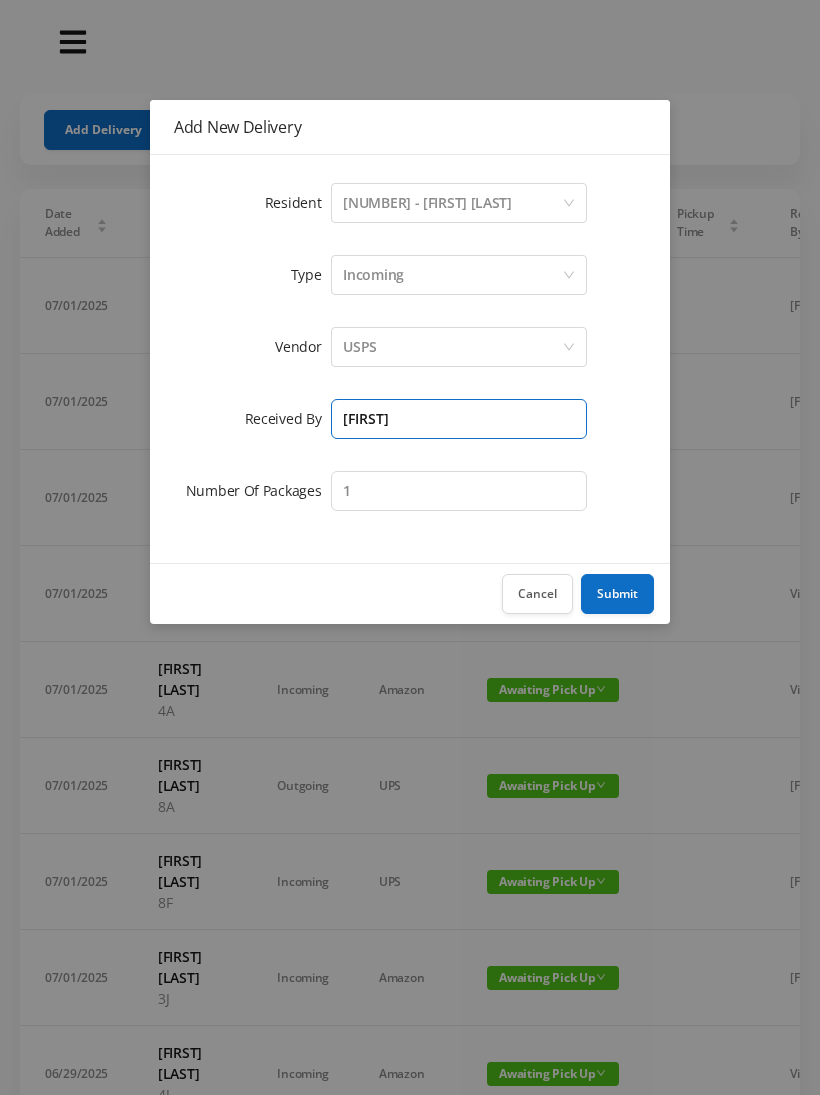 type on "[FIRST]" 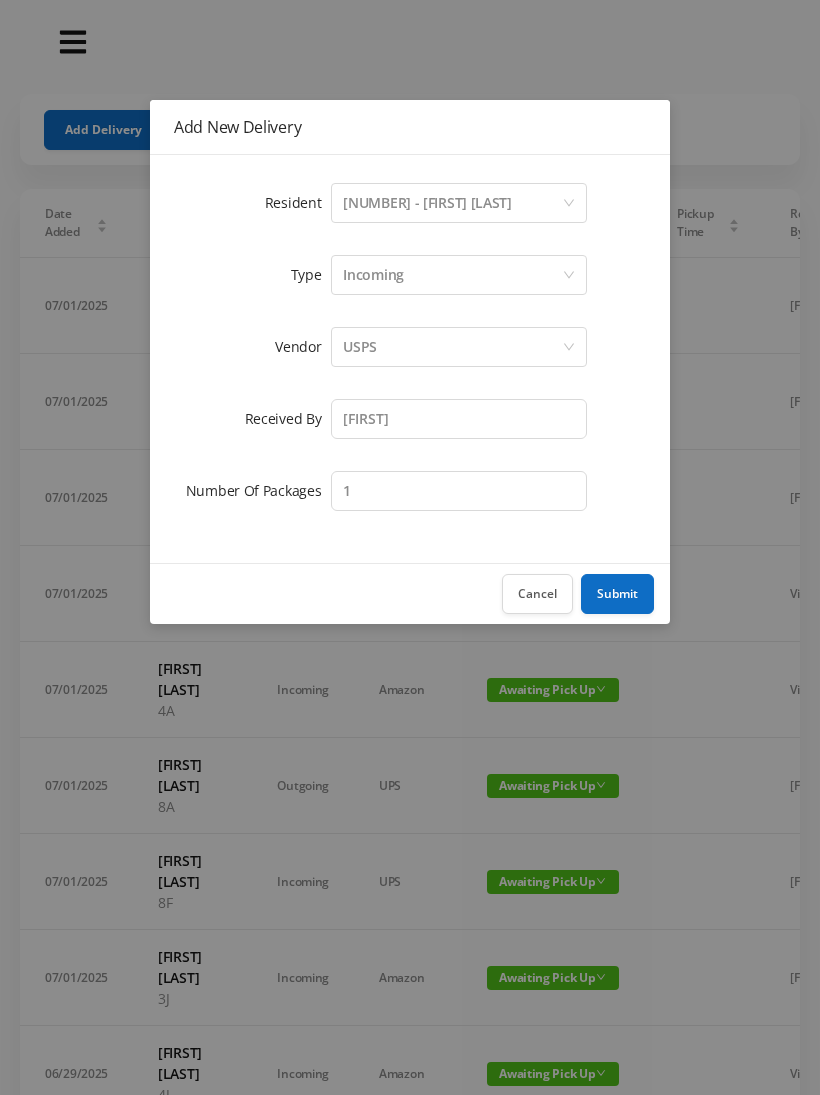 click on "Submit" at bounding box center (617, 594) 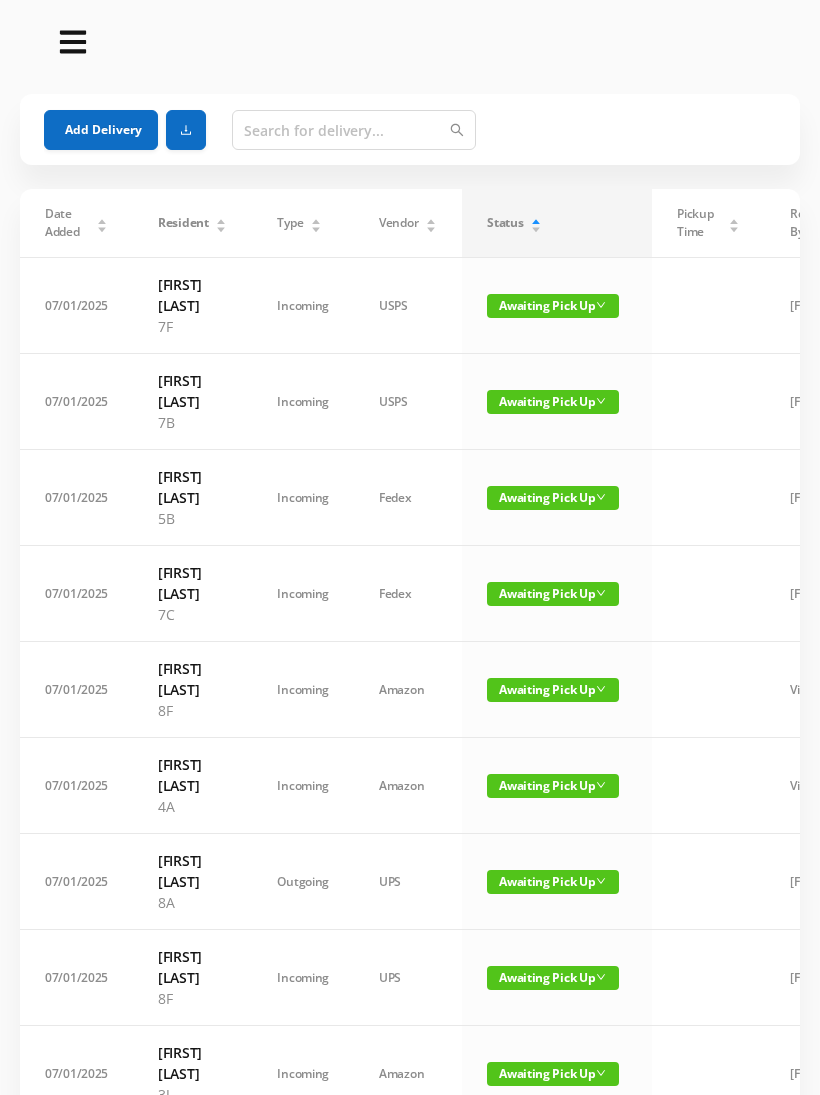 click on "Awaiting Pick Up" at bounding box center [553, 306] 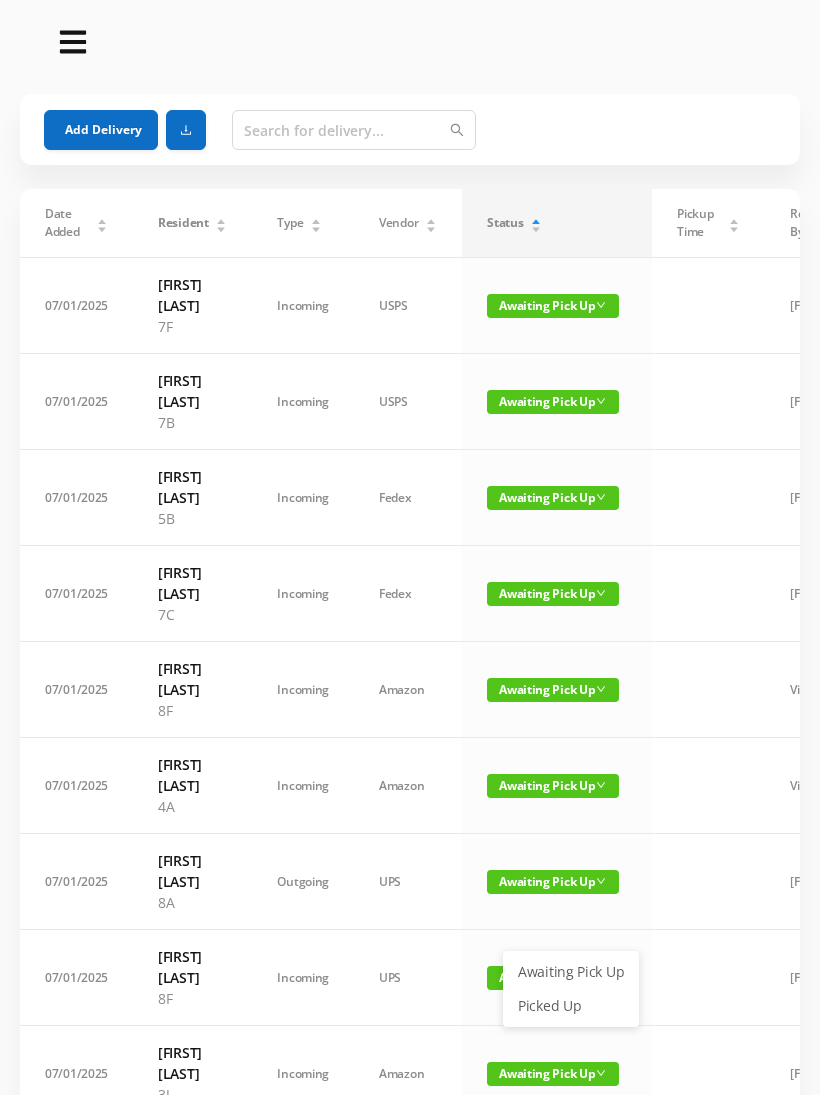 click on "Picked Up" at bounding box center (571, 1006) 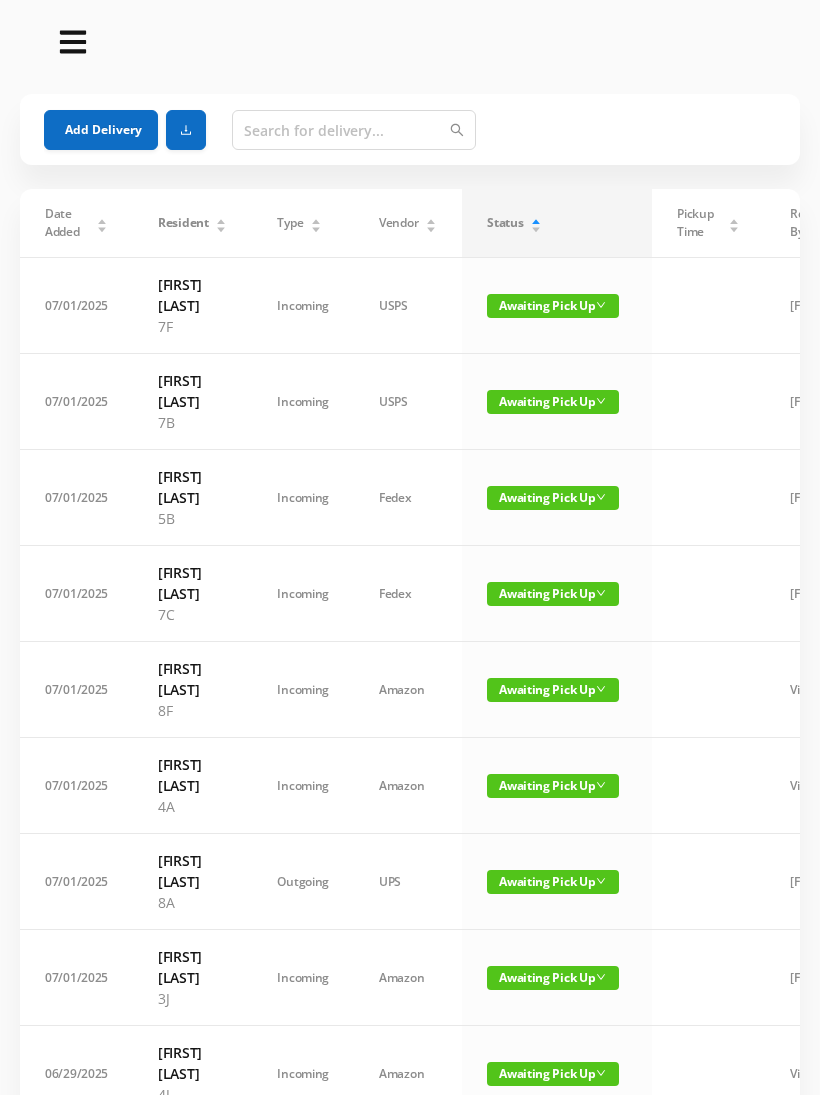 click on "Add Delivery" at bounding box center [101, 130] 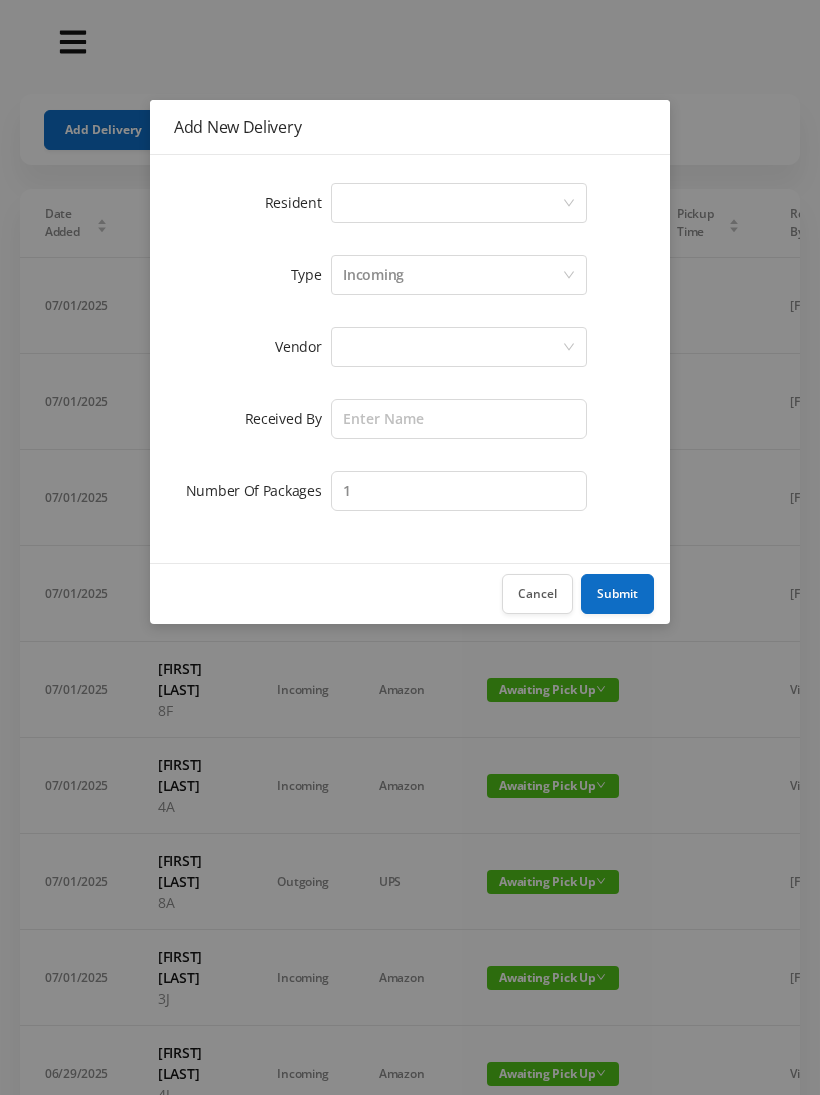 click on "Select a person" at bounding box center (452, 203) 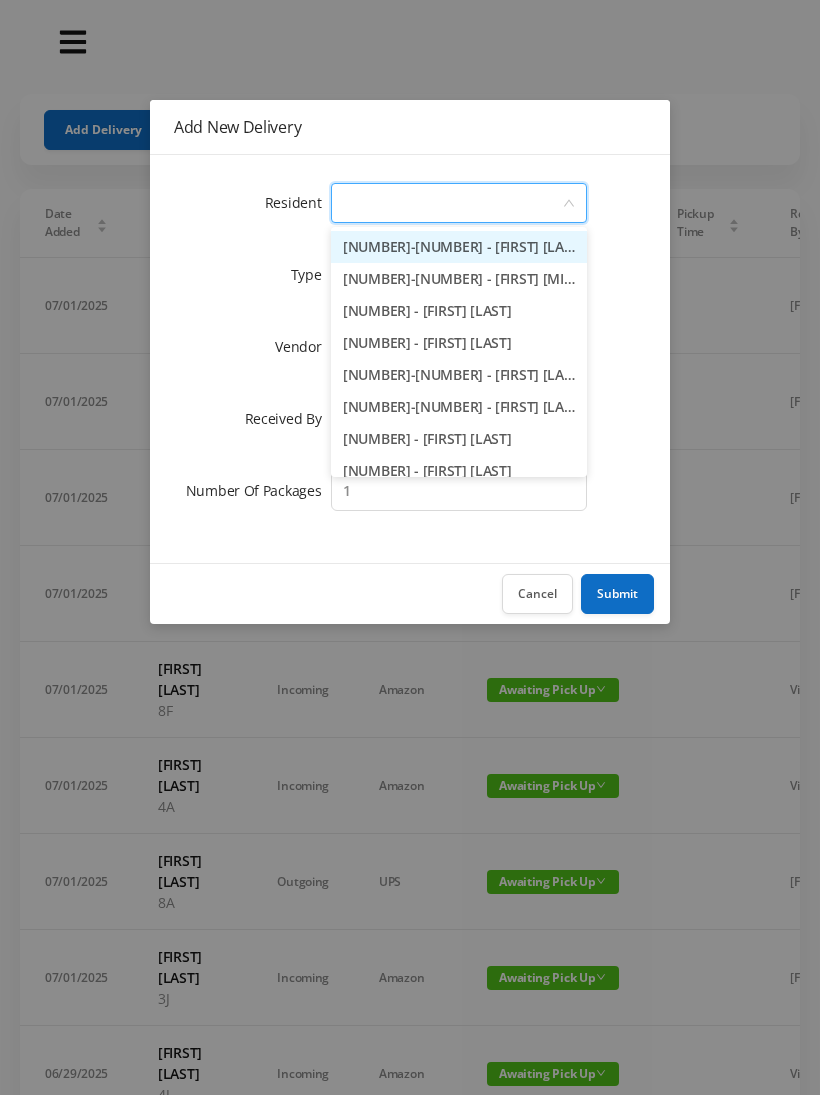 type on "8" 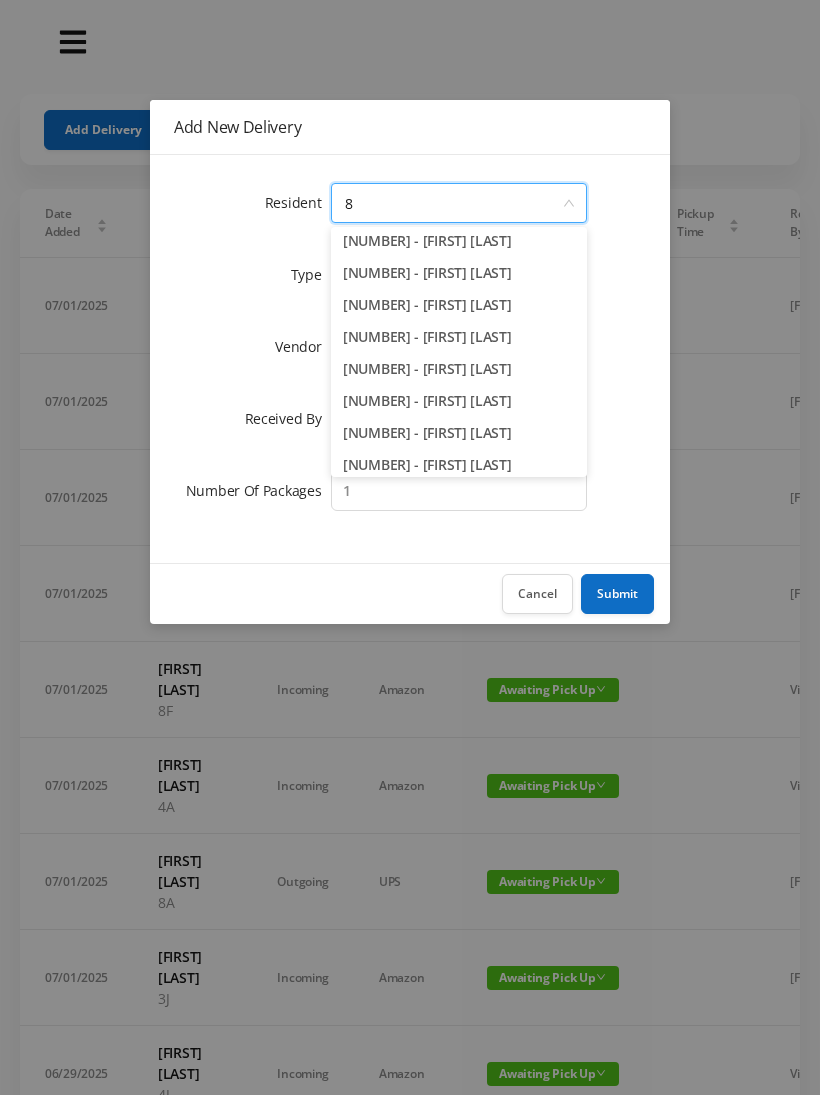 scroll, scrollTop: 83, scrollLeft: 0, axis: vertical 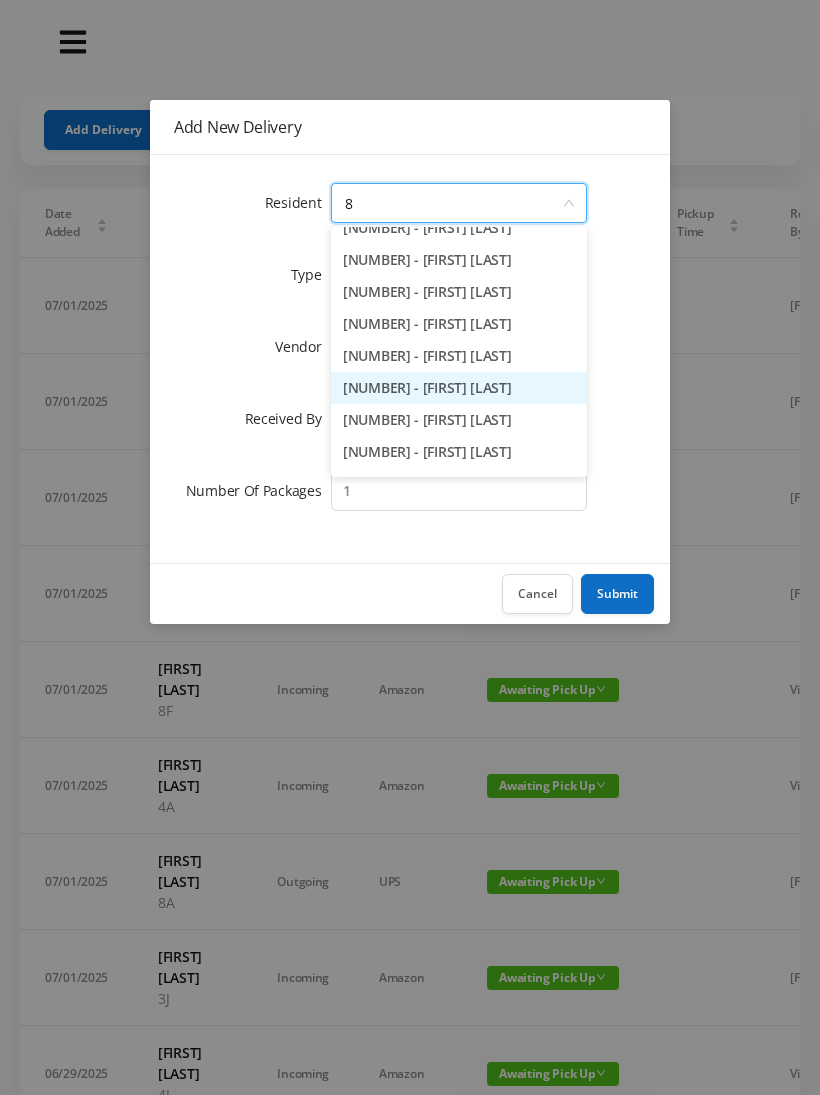 click on "[NUMBER] - [FIRST] [LAST]" at bounding box center [459, 388] 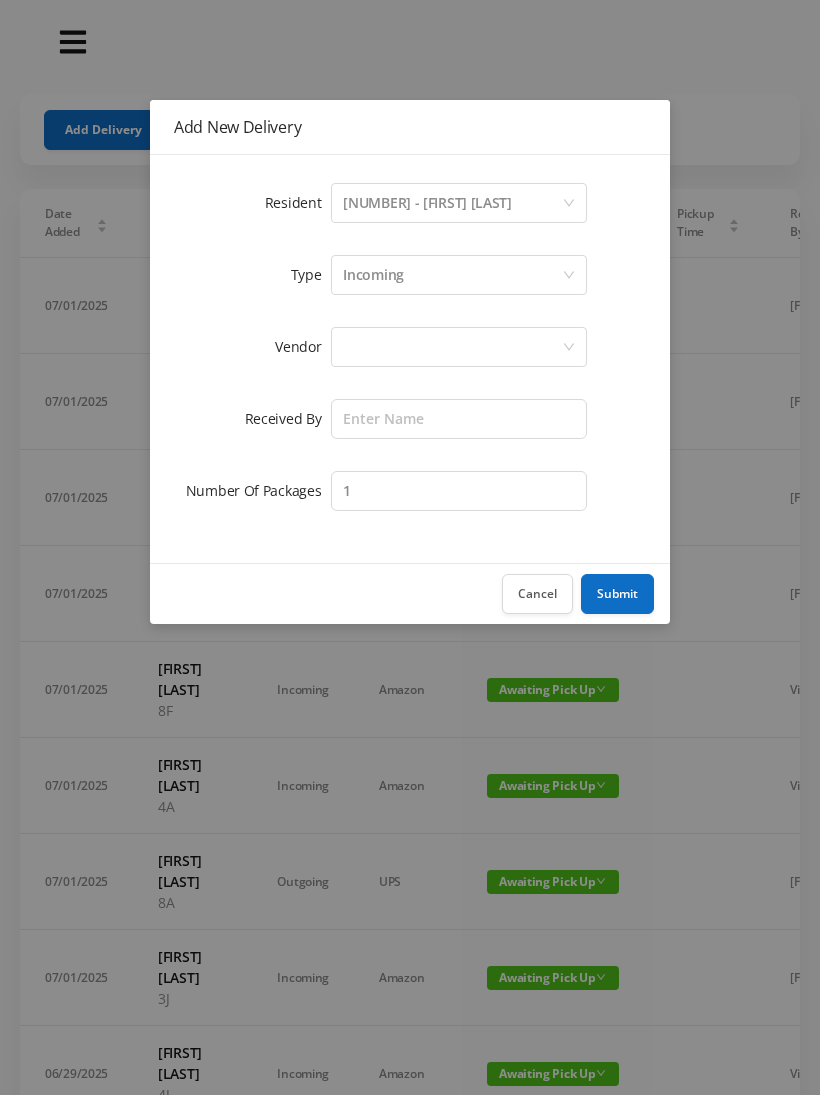 click at bounding box center [452, 203] 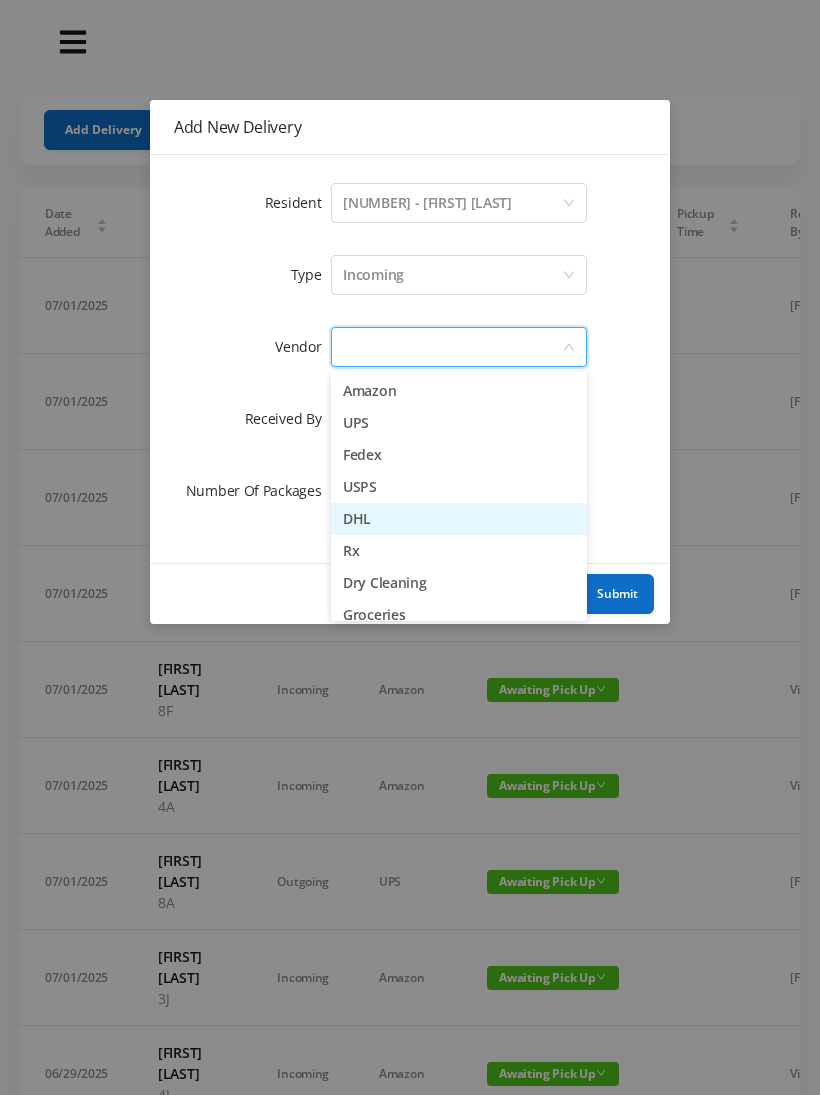 click on "DHL" at bounding box center [459, 519] 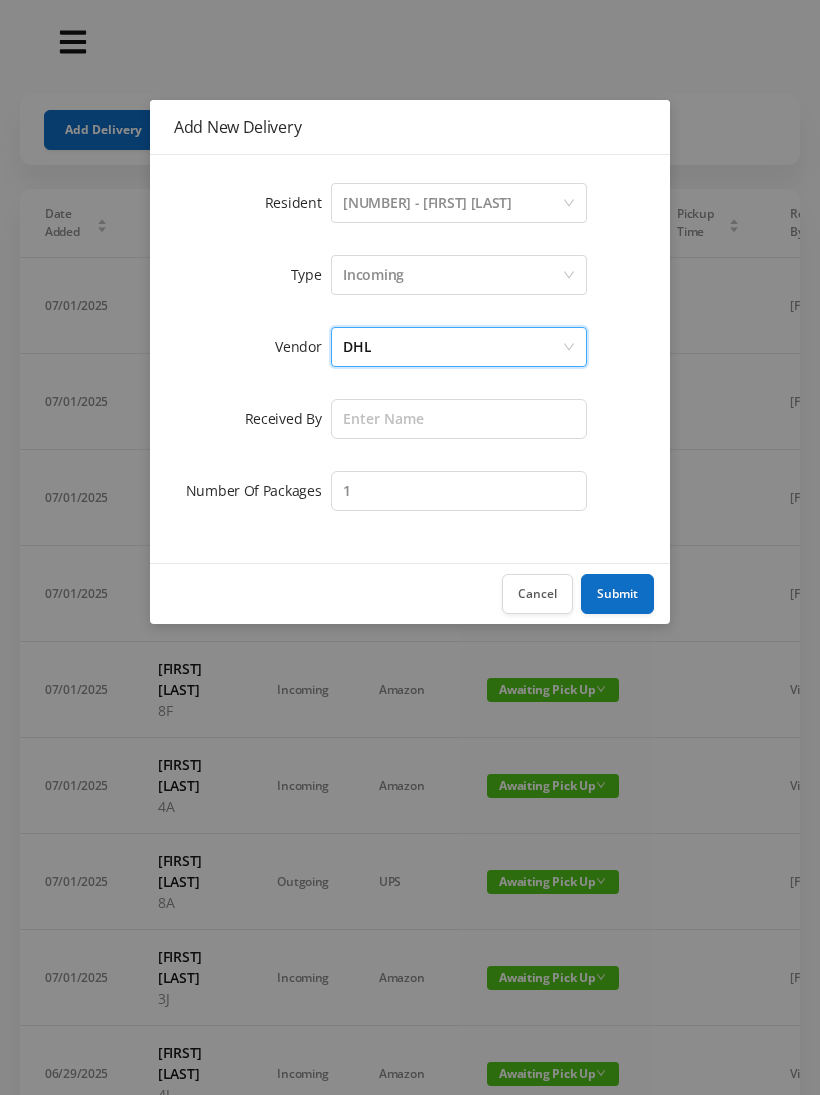 click on "DHL" at bounding box center [452, 347] 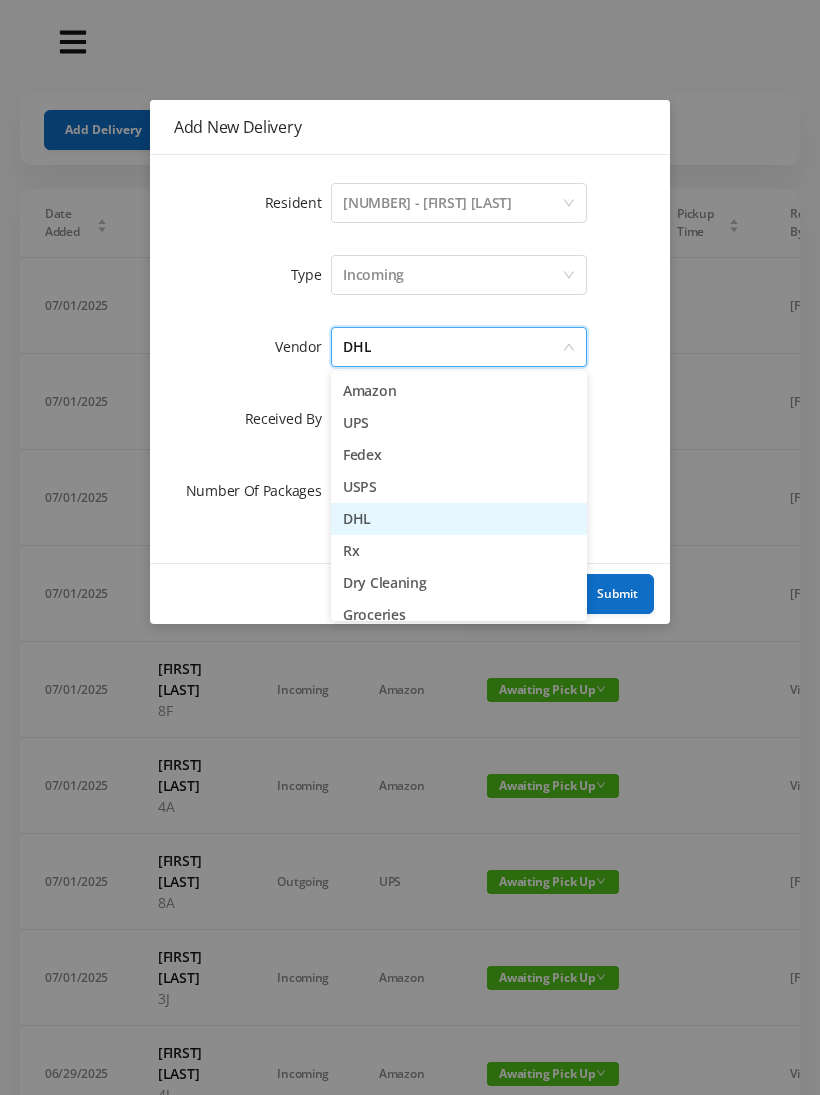 click on "UPS" at bounding box center (459, 423) 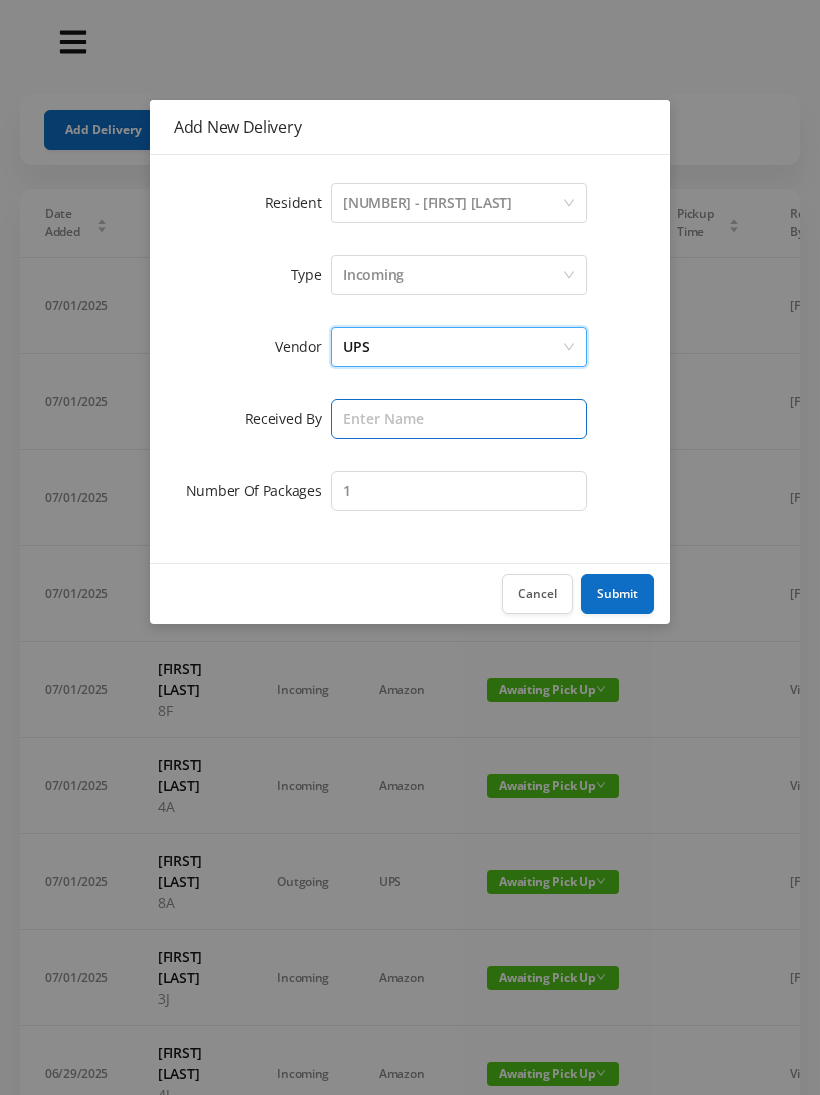 click at bounding box center (459, 419) 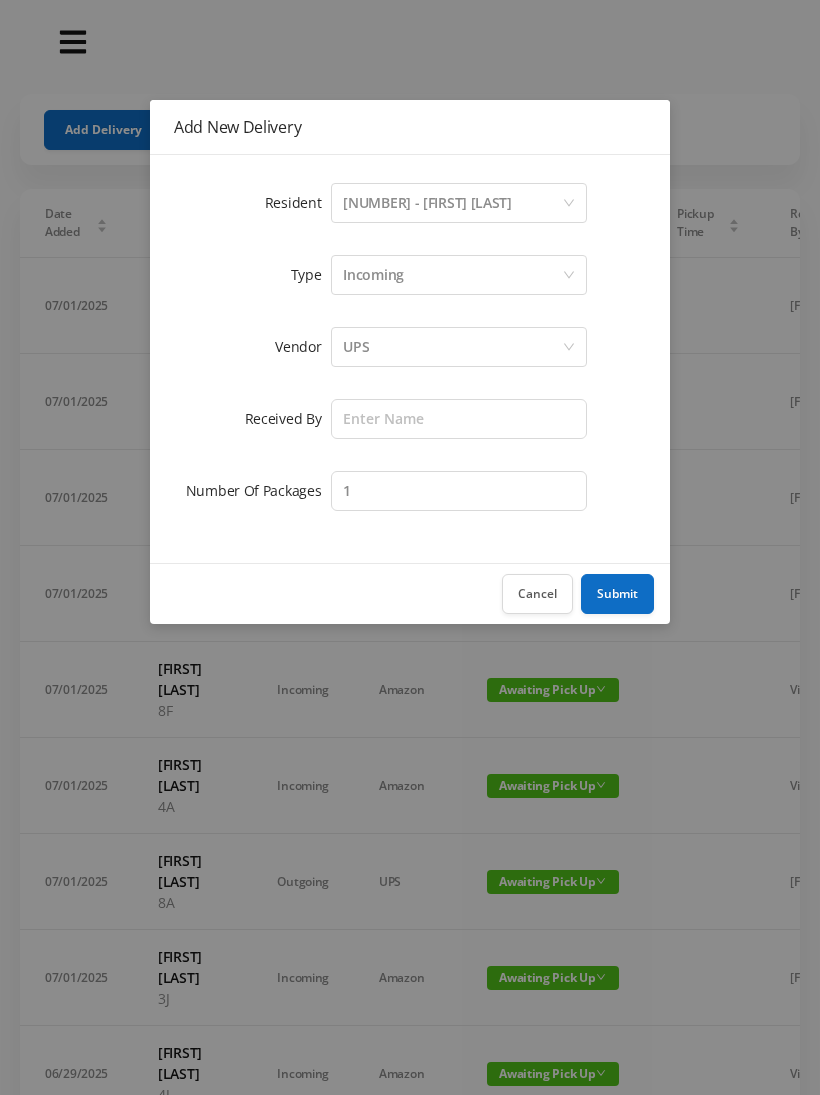 click on "UPS" at bounding box center [452, 203] 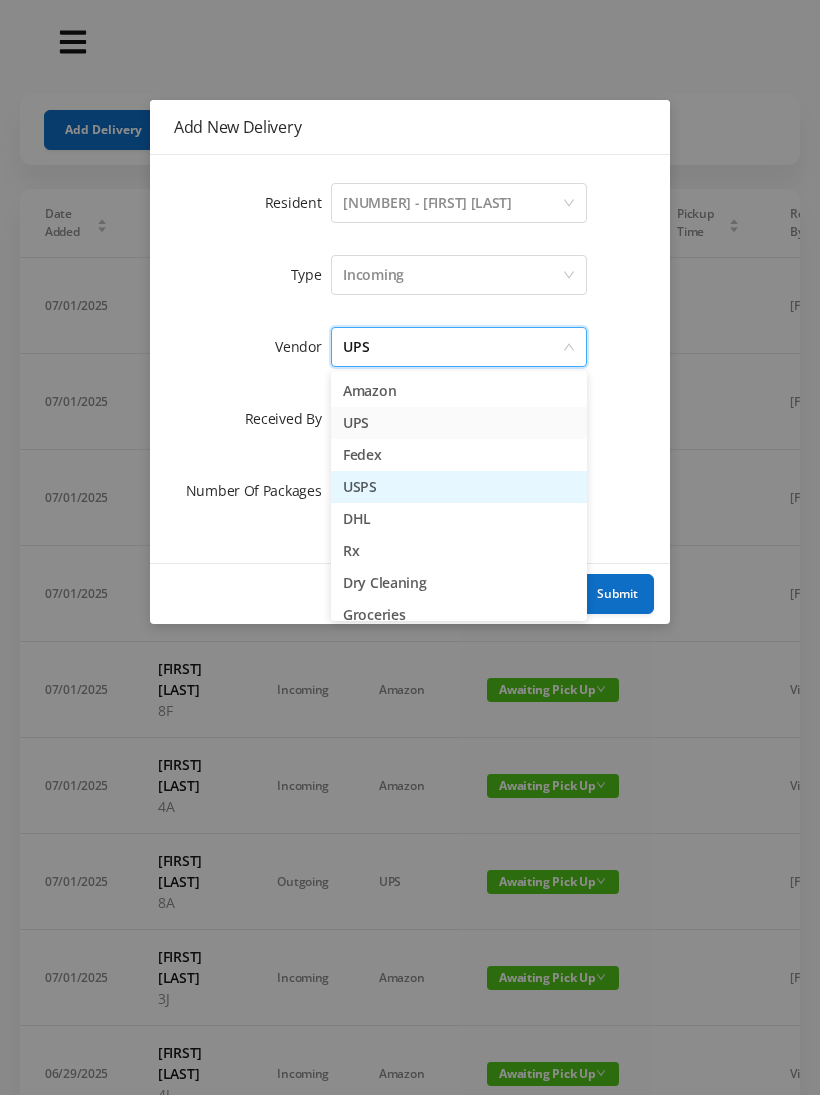 click on "USPS" at bounding box center [459, 487] 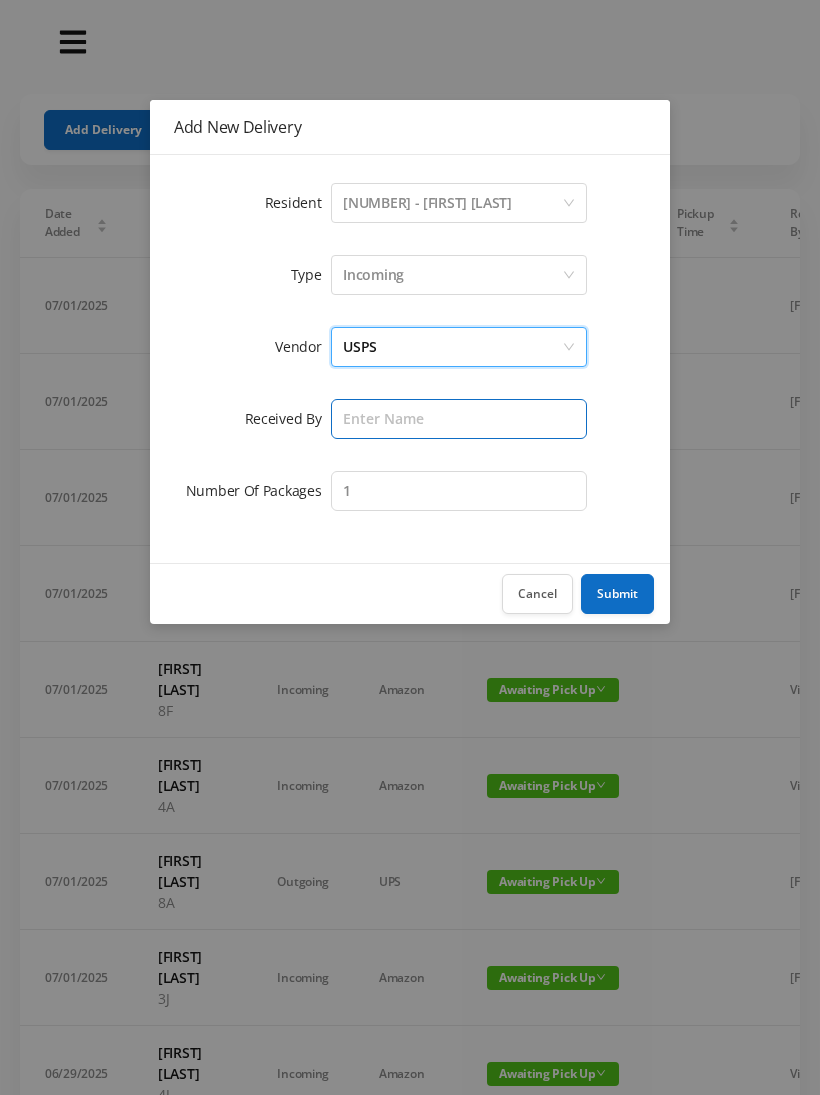 click at bounding box center (459, 419) 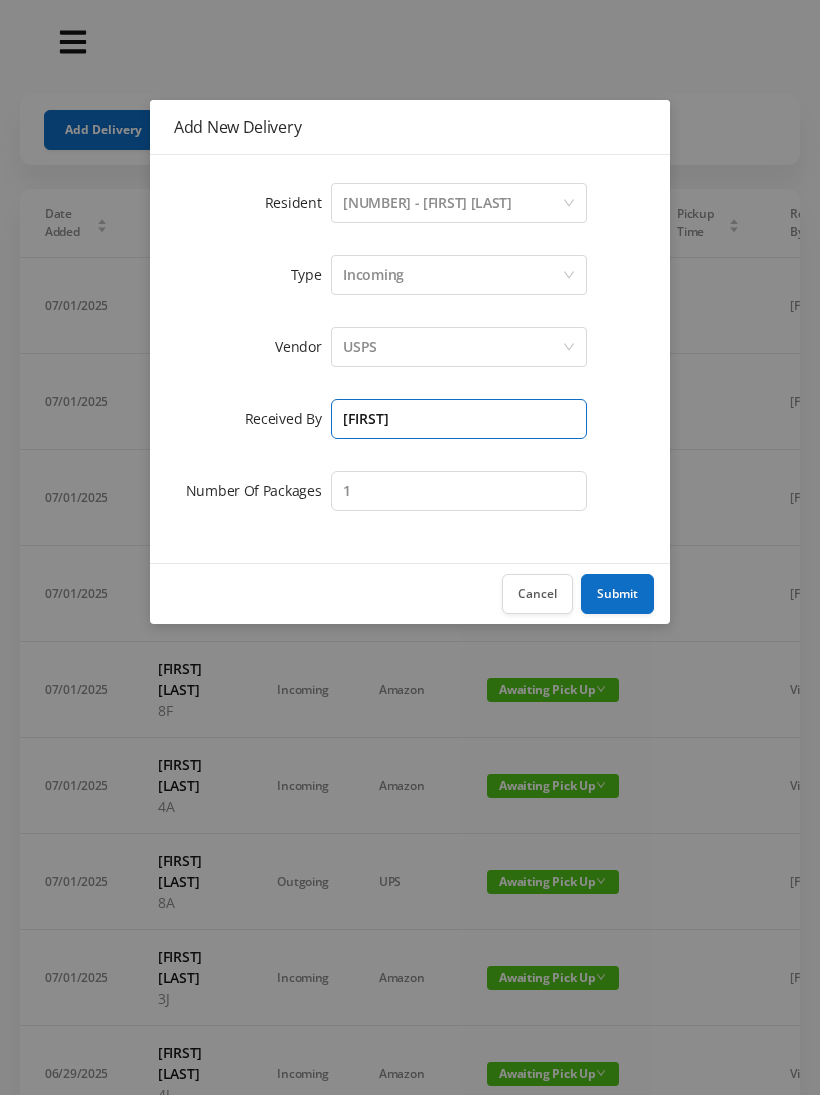 type on "[FIRST]" 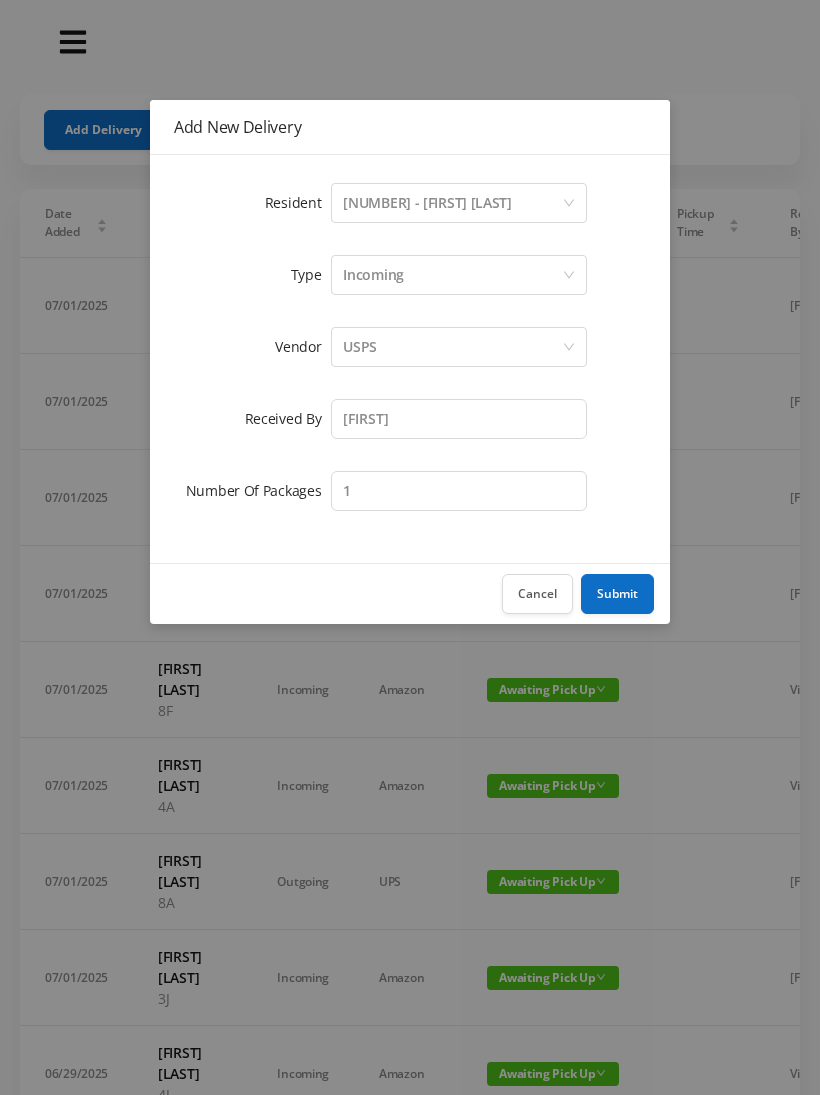 click on "Submit" at bounding box center [617, 594] 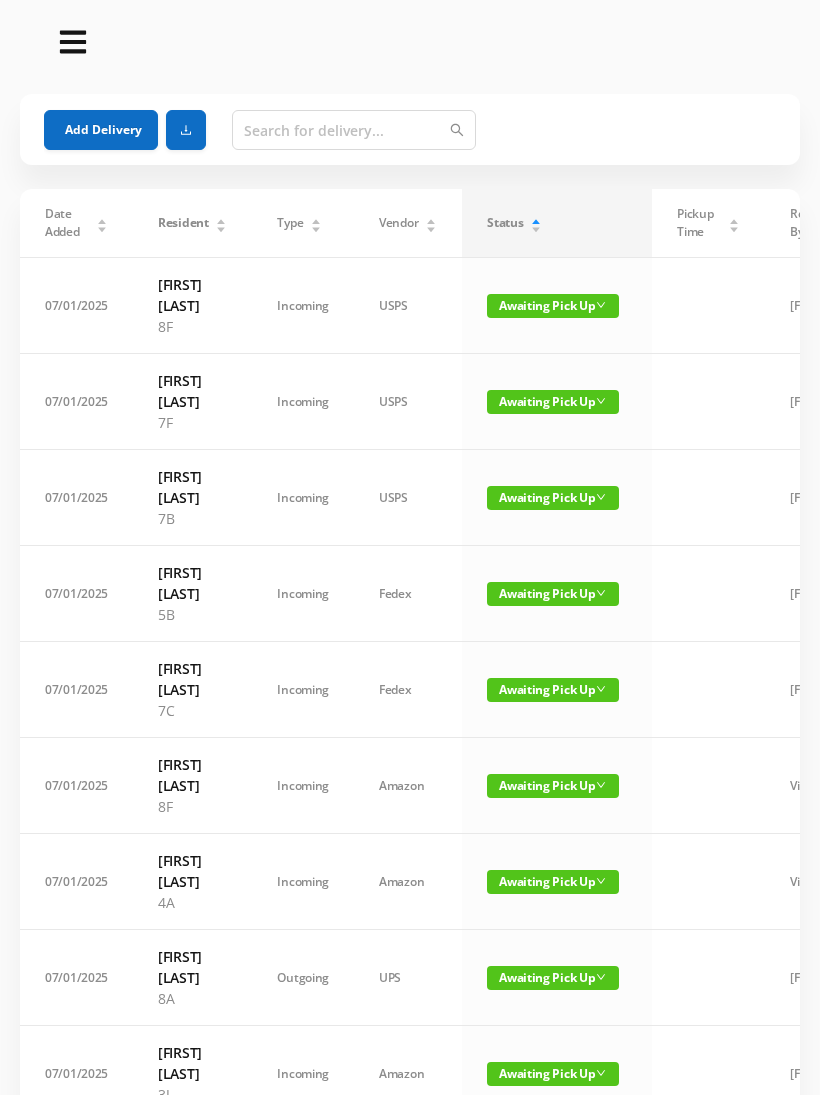 click on "Add Delivery Date Added Resident Type Vendor Status Pickup Time Received By Packages [DATE] [FIRST] [LAST] [NUMBER] Incoming USPS Awaiting Pick Up [FIRST] 1 edit delete [DATE] [FIRST] [LAST] [NUMBER] Incoming USPS Awaiting Pick Up [FIRST] 1 edit delete [DATE] [FIRST] [LAST] [NUMBER] Incoming USPS Awaiting Pick Up [FIRST] 1 edit delete [DATE] [FIRST] [LAST] [NUMBER] Incoming Fedex Awaiting Pick Up [FIRST] 1 edit delete [DATE] [FIRST] [LAST] [NUMBER] Incoming Fedex Awaiting Pick Up [FIRST] 1 edit delete [DATE] [FIRST] [LAST] [NUMBER] Incoming Amazon Awaiting Pick Up [FIRST] 1 edit delete [DATE] [FIRST] [LAST] [NUMBER] Incoming Amazon Awaiting Pick Up [FIRST] 1 edit delete [DATE] [FIRST] [LAST] [NUMBER] Outgoing UPS Awaiting Pick Up [FIRST] 1 edit delete [DATE] [FIRST] [LAST] [NUMBER] Incoming Amazon Awaiting Pick Up [FIRST] 4 edit delete [DATE] [FIRST] [LAST] [NUMBER] Incoming USPS Awaiting Pick Up [FIRST] 1 edit delete [DATE] [NUMBER]-[NUMBER] 1 1" at bounding box center [410, 1163] 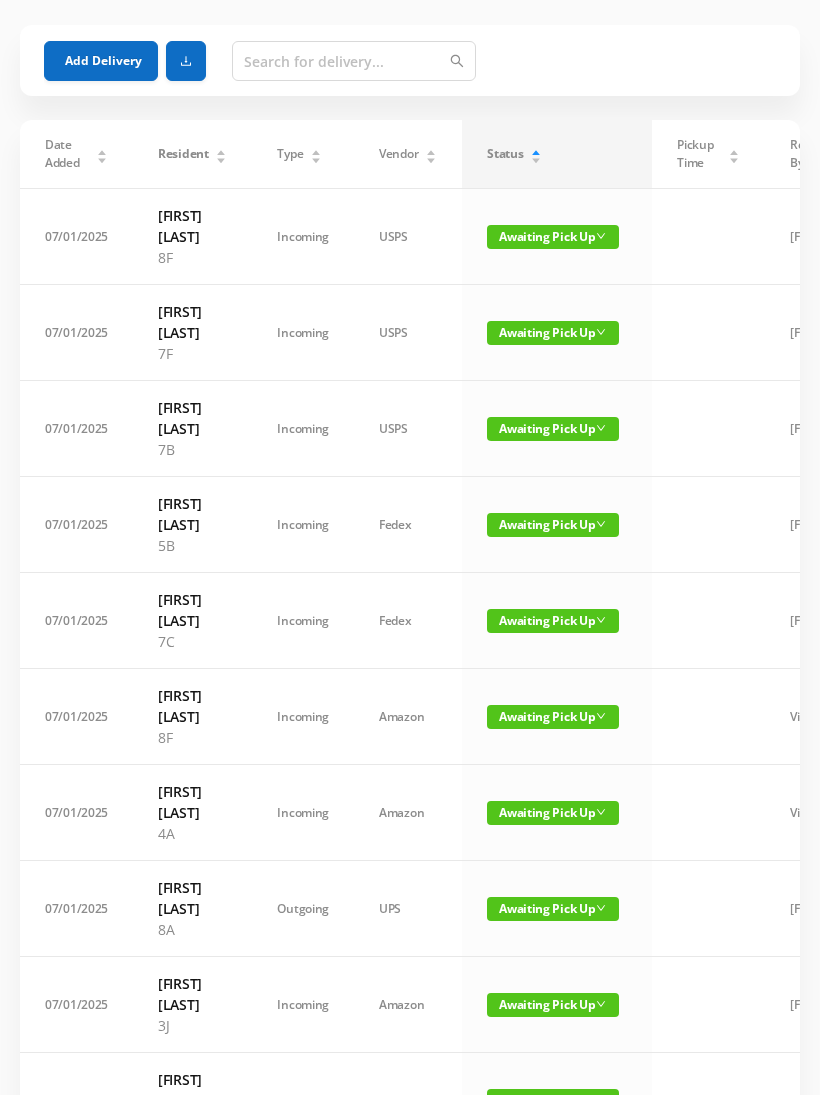 scroll, scrollTop: 69, scrollLeft: 0, axis: vertical 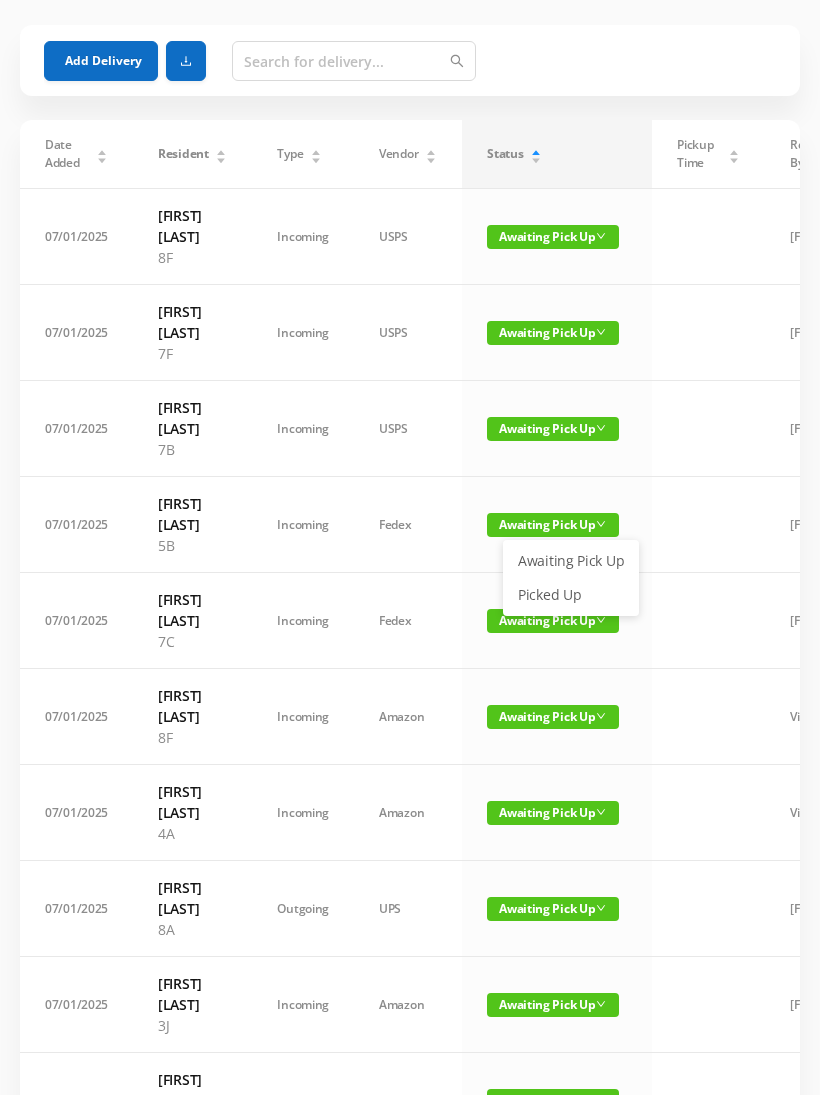 click on "Picked Up" at bounding box center (571, 595) 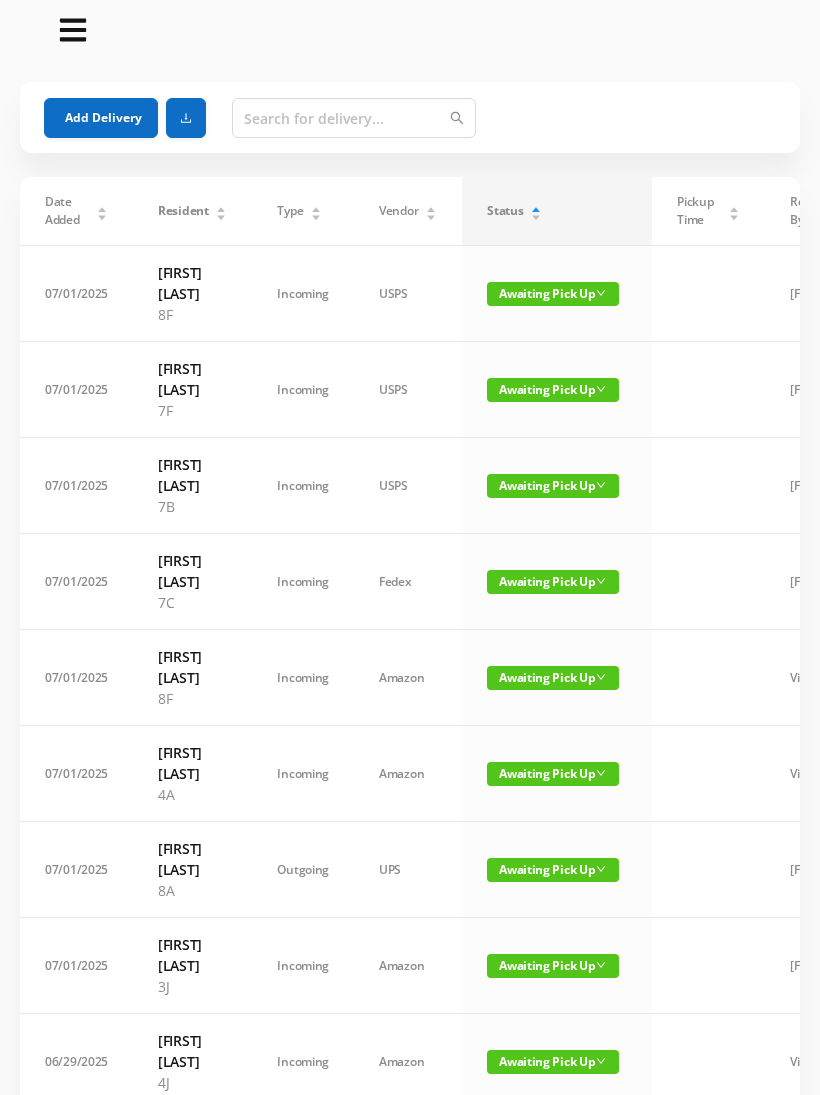 scroll, scrollTop: 0, scrollLeft: 0, axis: both 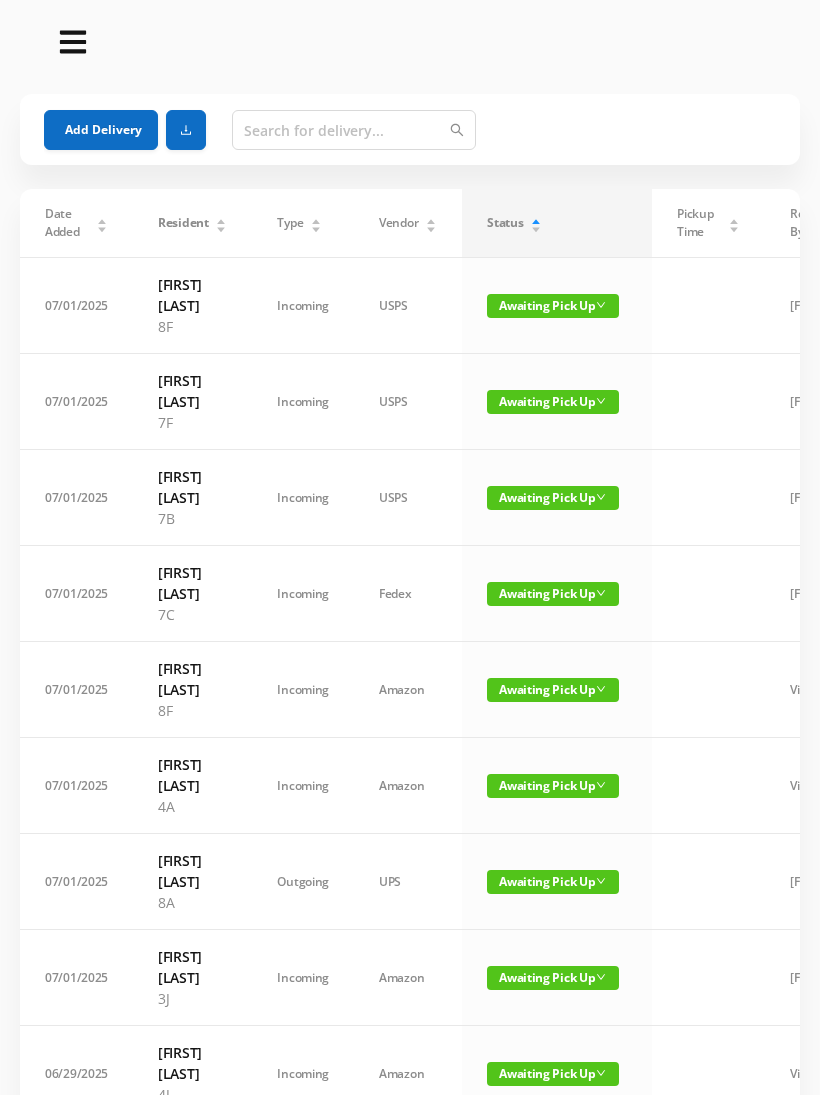 click on "Add Delivery" at bounding box center [101, 130] 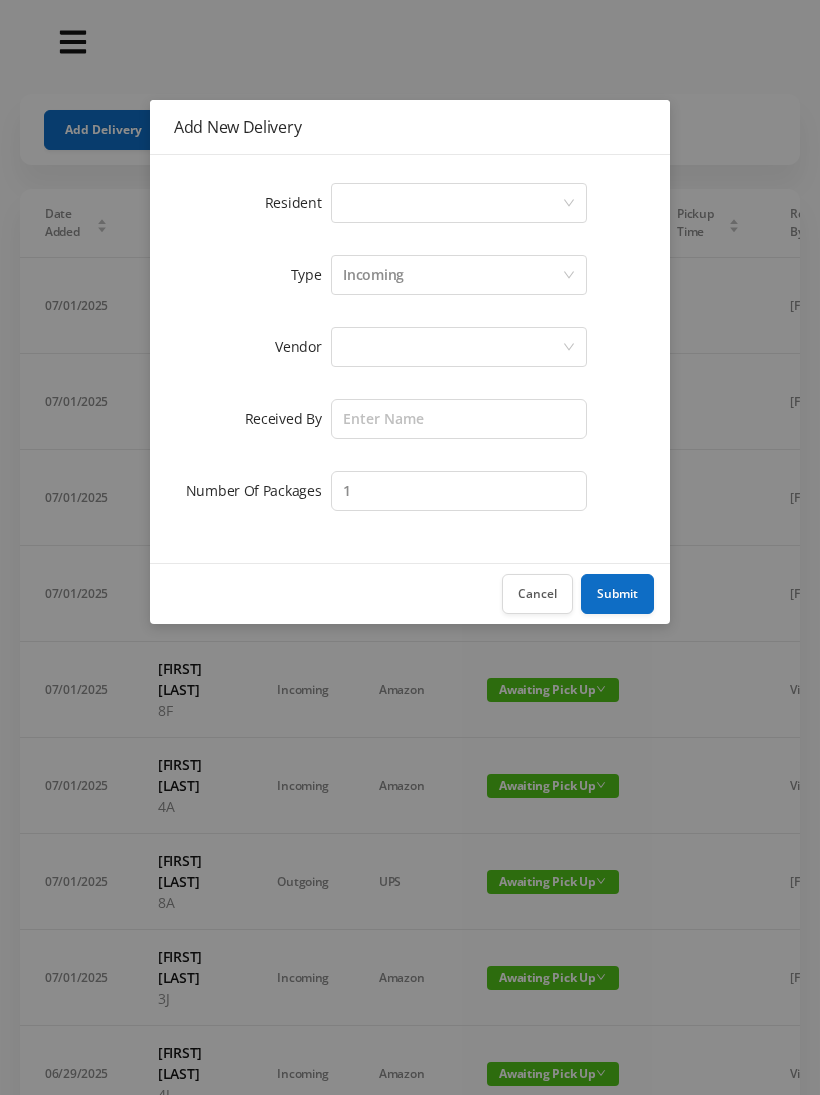 click on "Select a person" at bounding box center [452, 203] 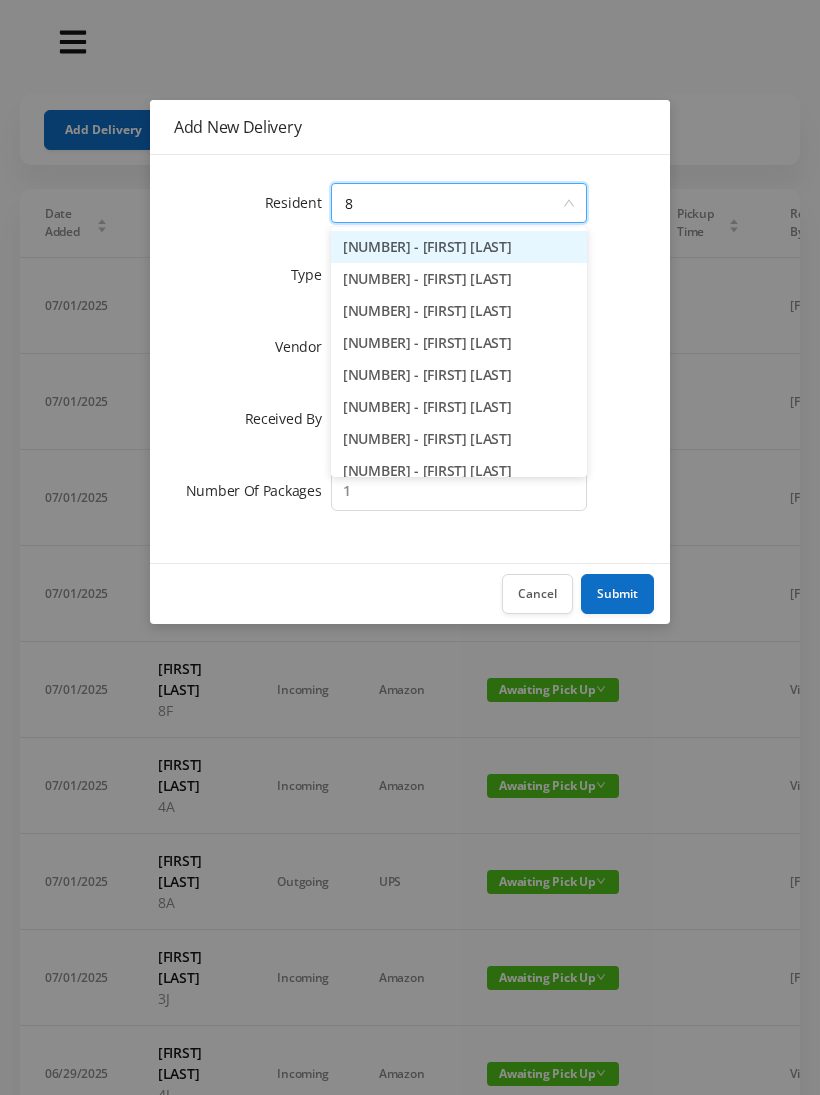 type on "8c" 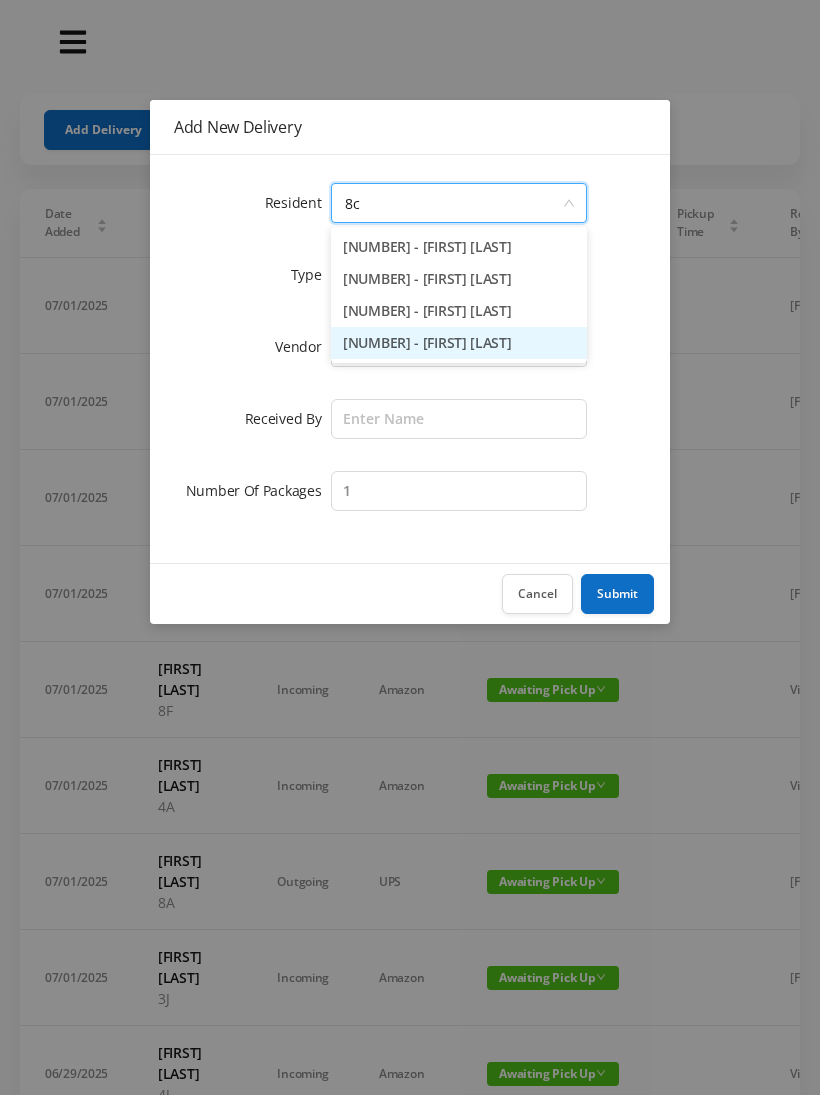 click on "[NUMBER] - [FIRST] [LAST]" at bounding box center [459, 343] 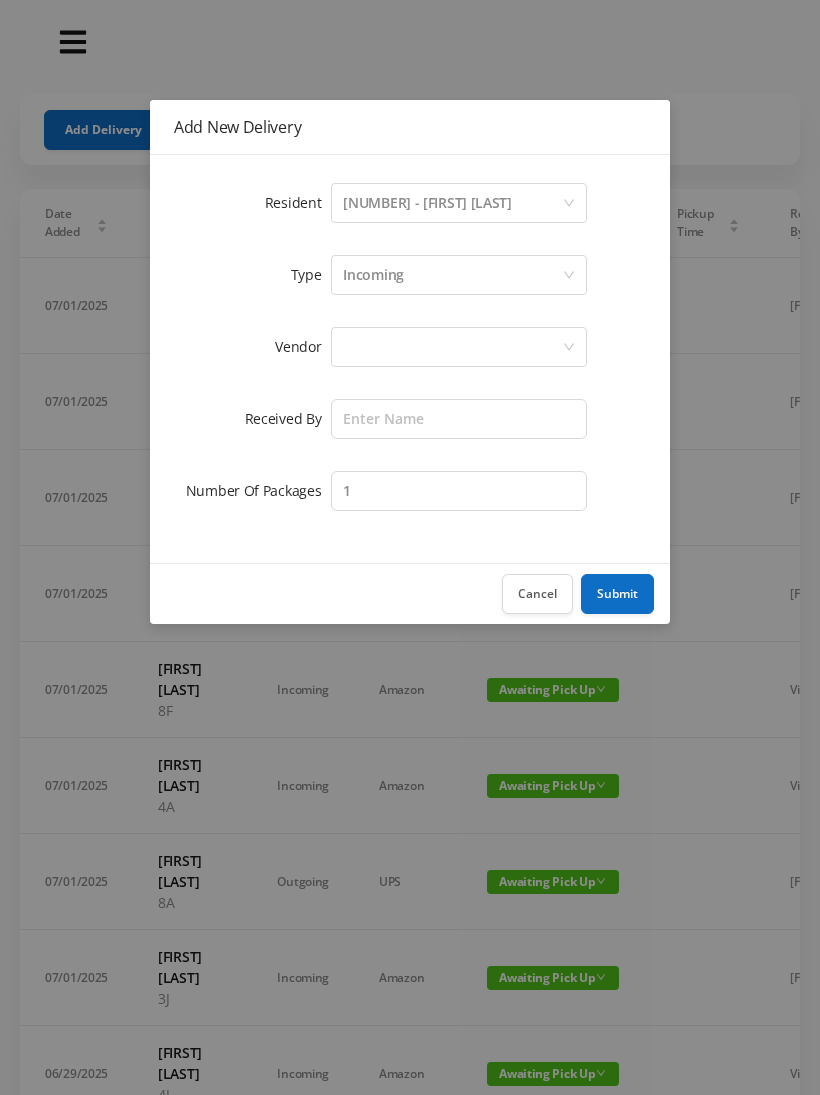 click at bounding box center (452, 203) 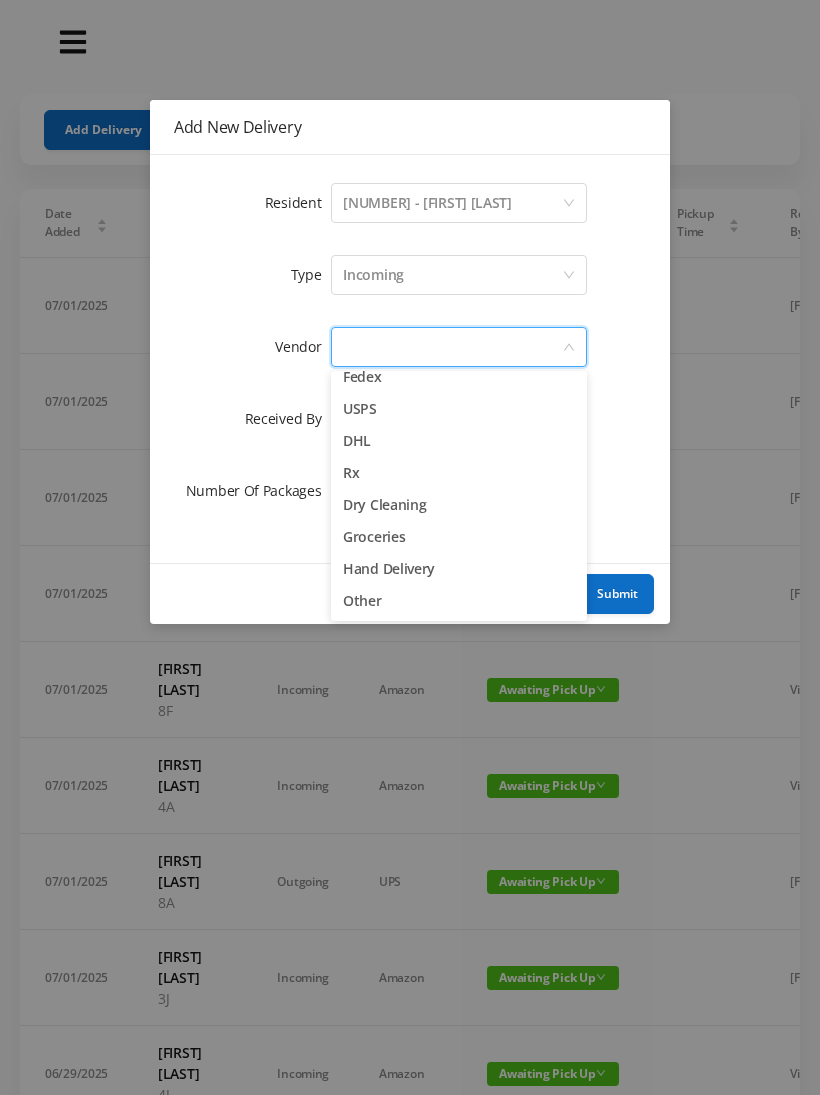 scroll, scrollTop: 78, scrollLeft: 0, axis: vertical 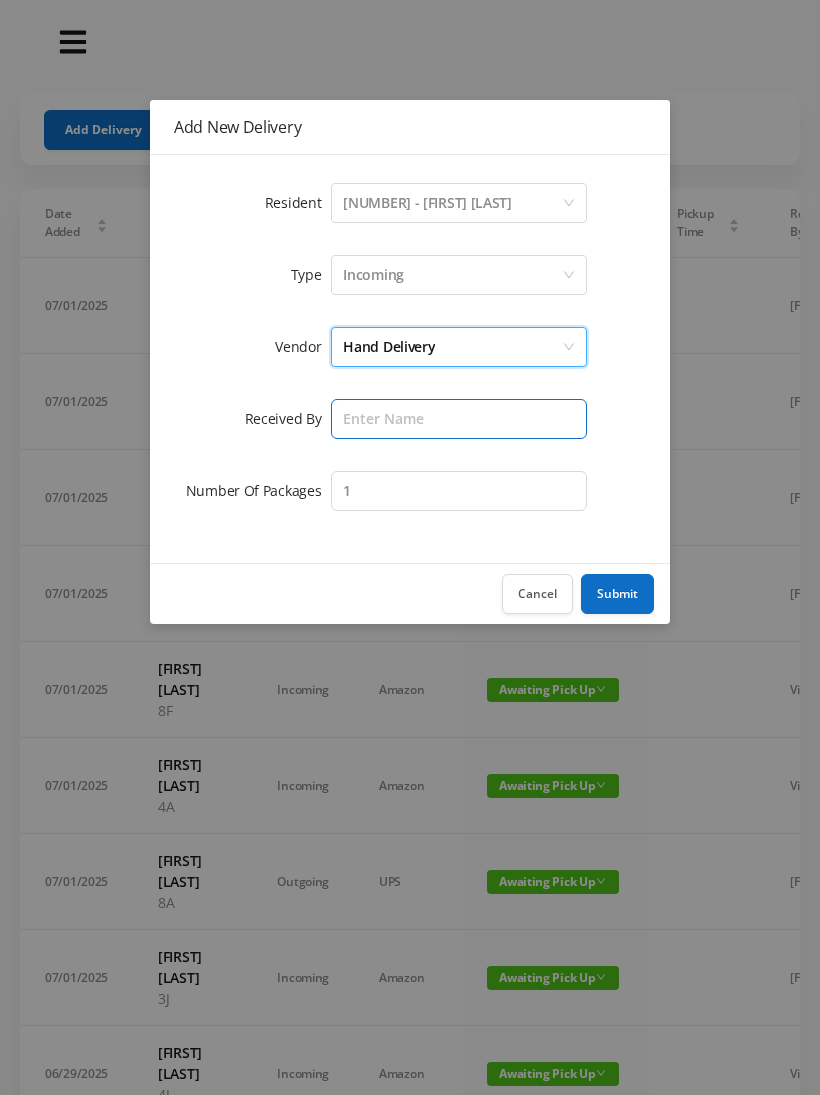 click at bounding box center [459, 419] 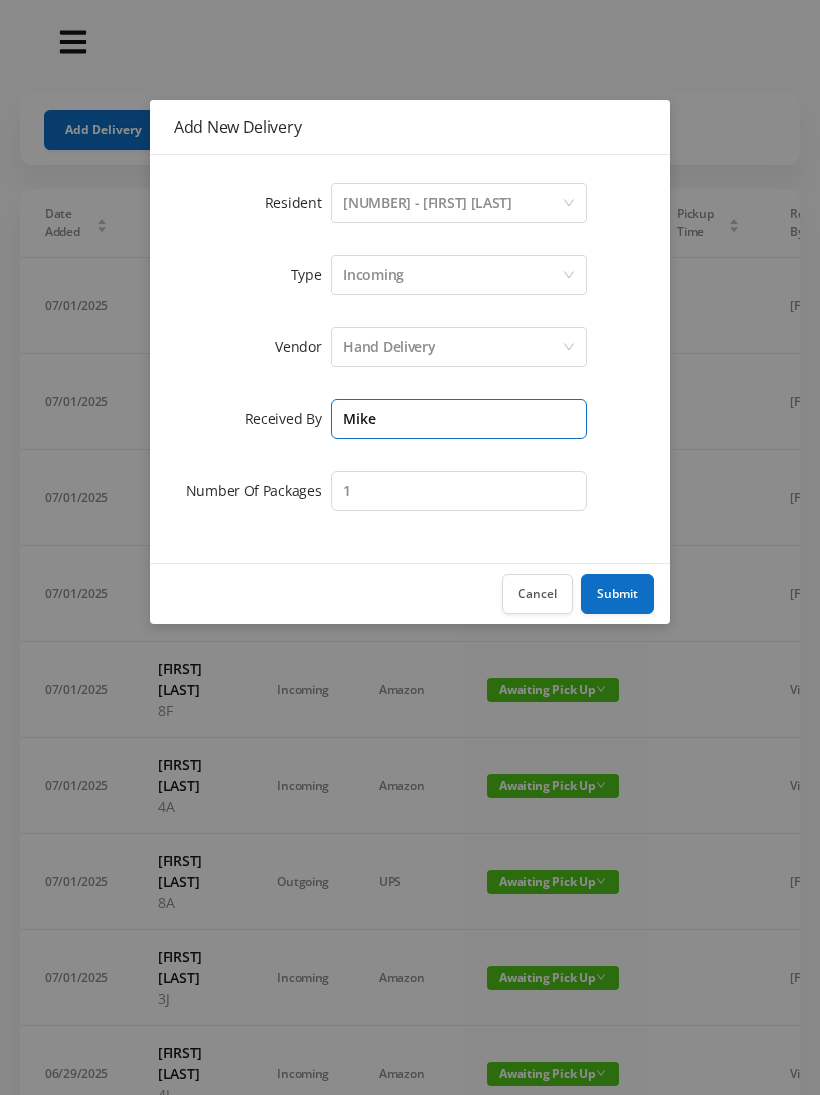 type on "Mike" 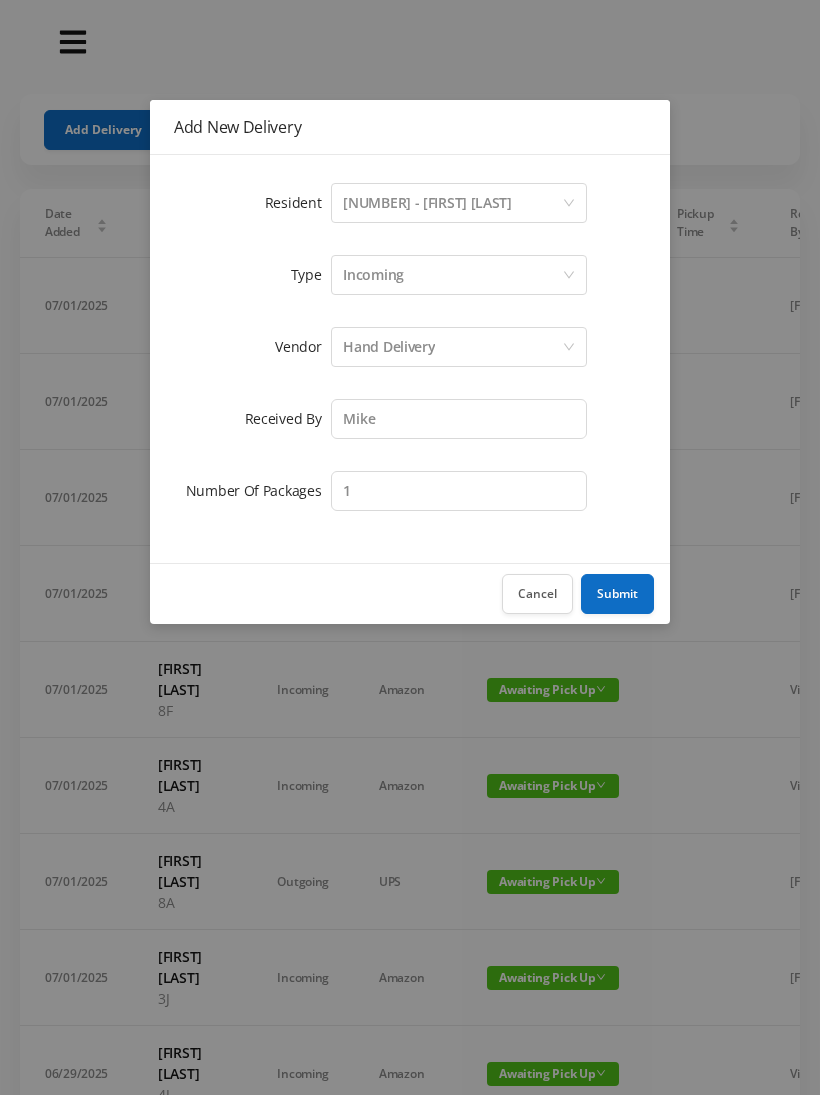 click on "Submit" at bounding box center [617, 594] 